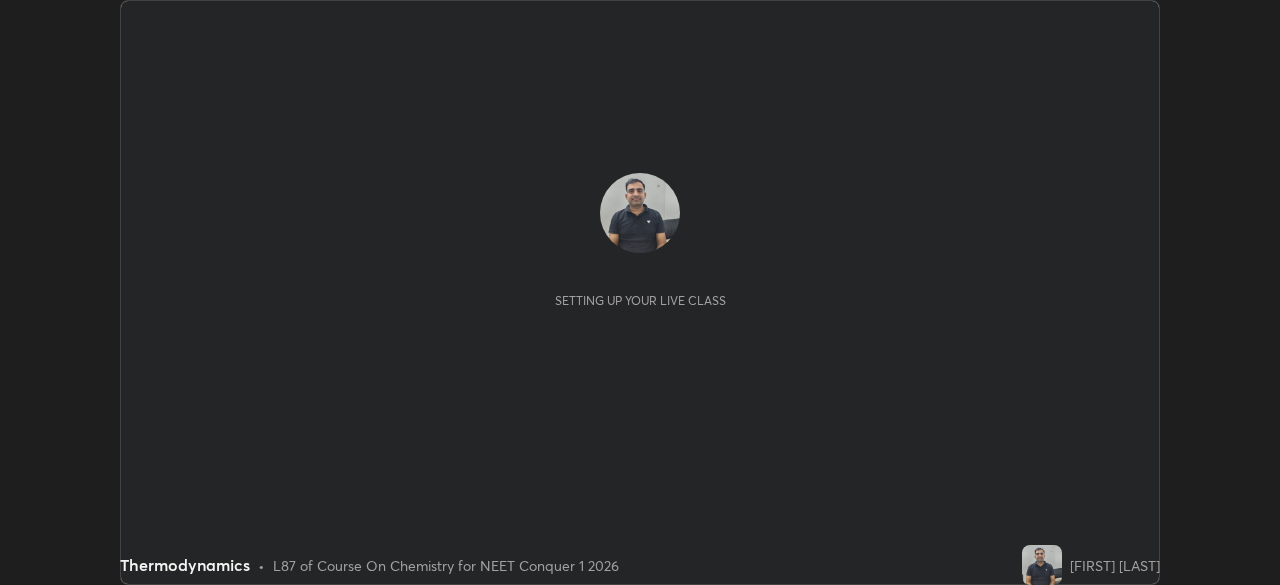 scroll, scrollTop: 0, scrollLeft: 0, axis: both 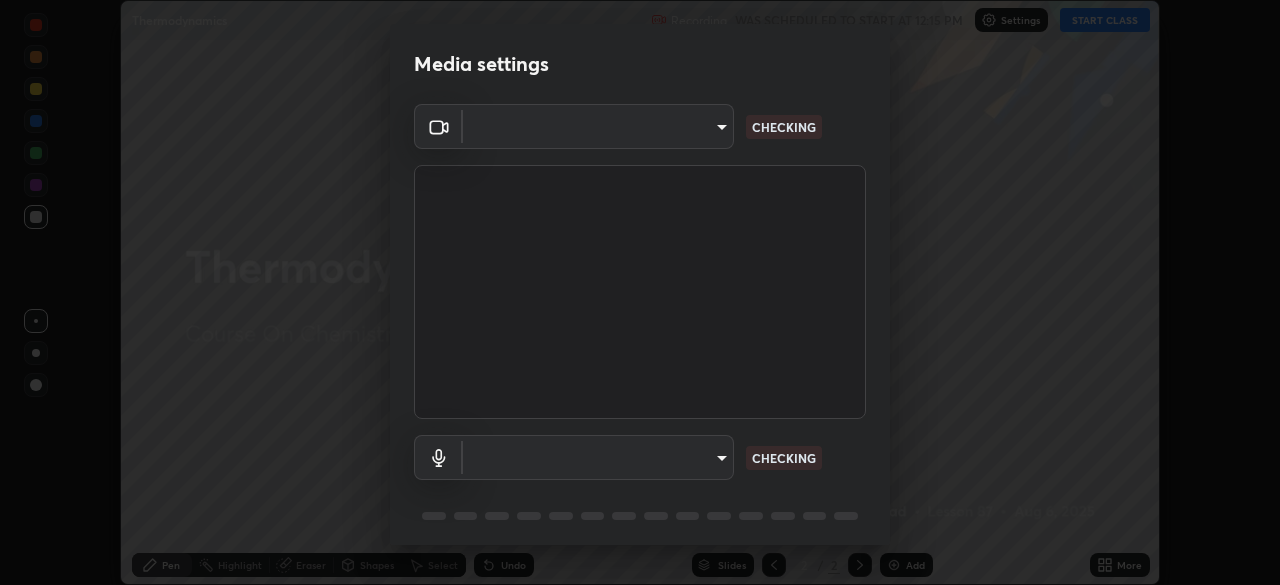 type on "94041621d18cc9dd34390ff77fa3d0b0b860356df96153333a0061212b2b3e48" 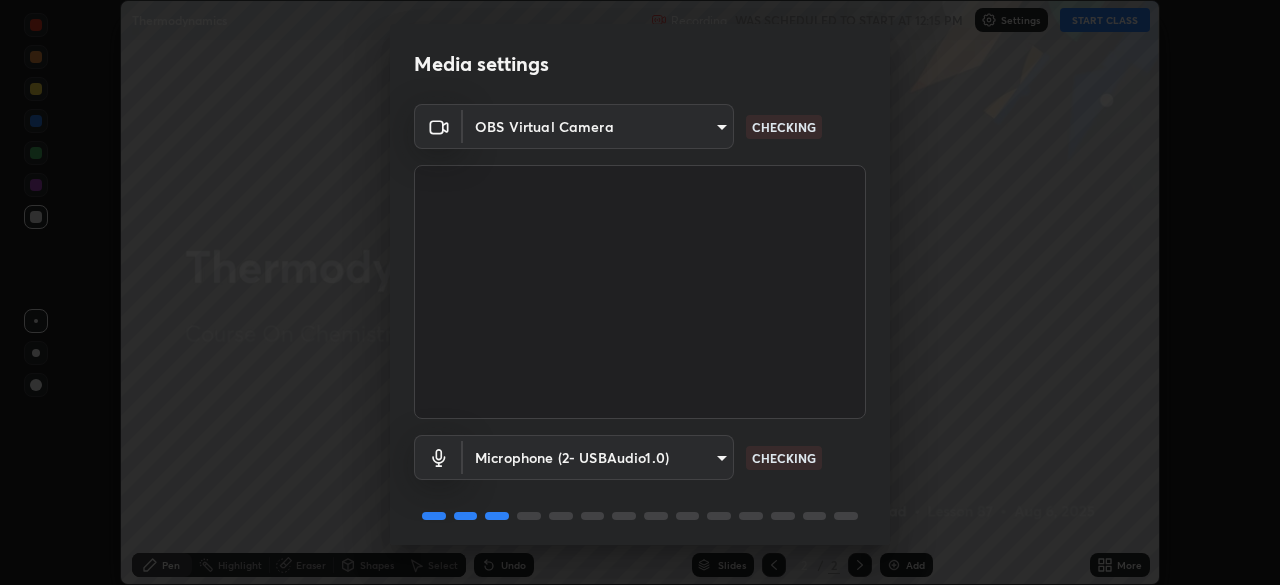 scroll, scrollTop: 71, scrollLeft: 0, axis: vertical 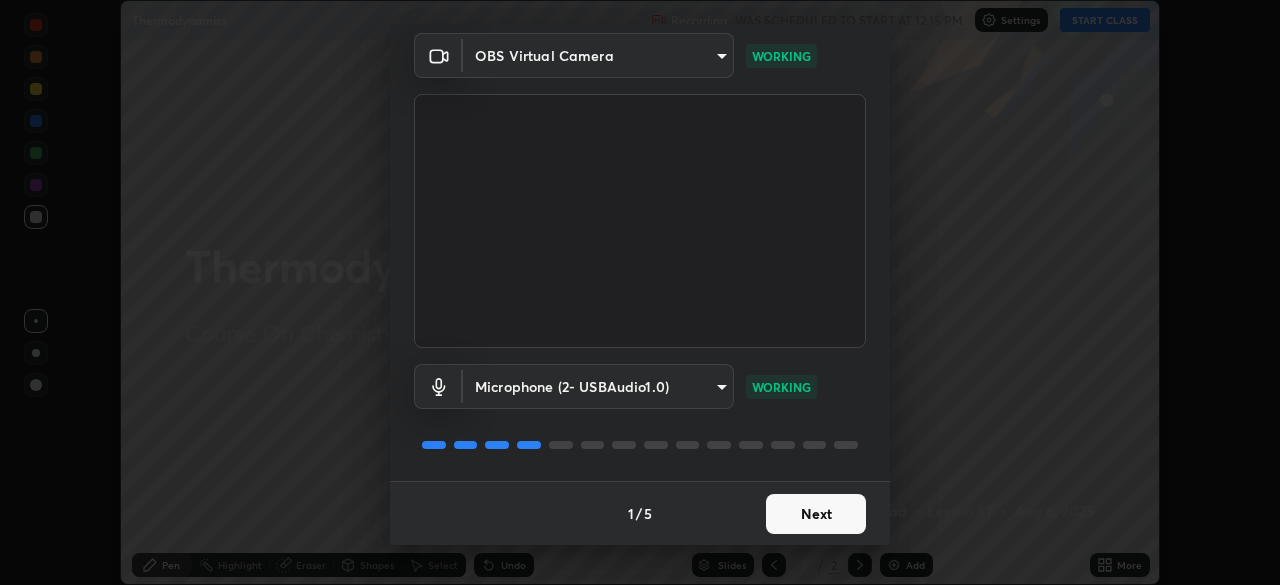 click on "Next" at bounding box center [816, 514] 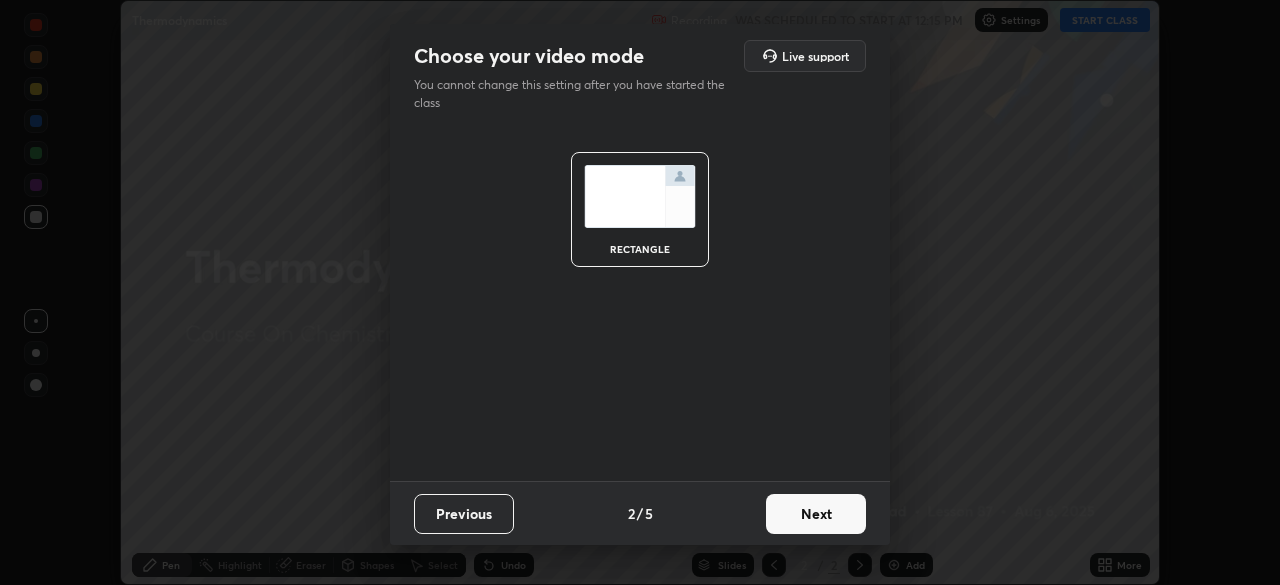 scroll, scrollTop: 0, scrollLeft: 0, axis: both 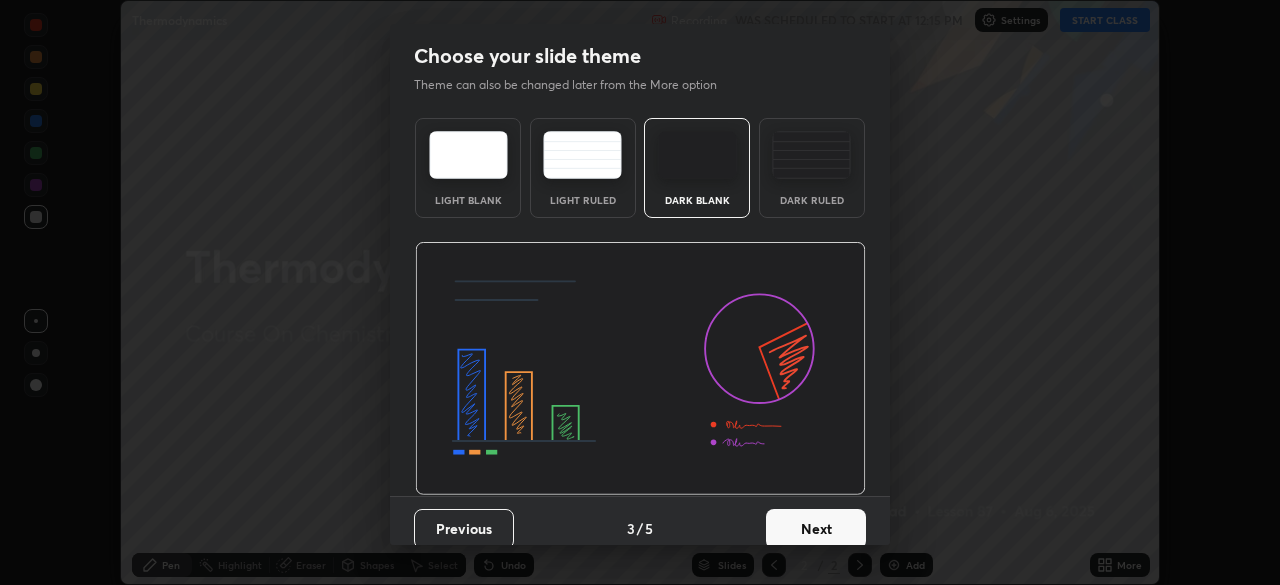 click on "Next" at bounding box center (816, 529) 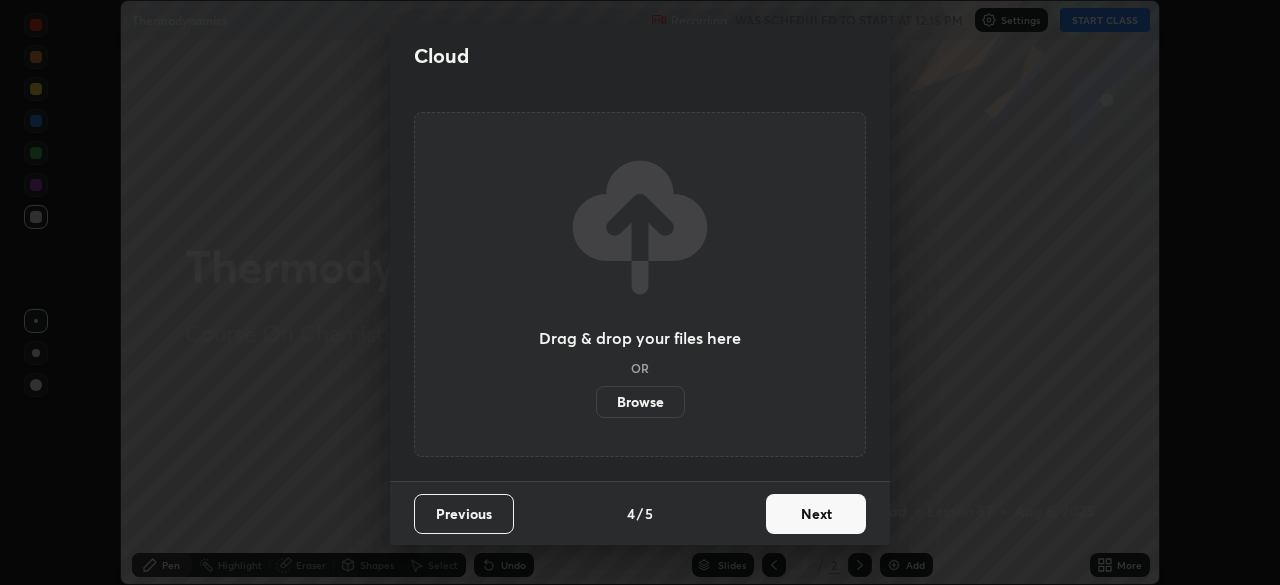 click on "Next" at bounding box center (816, 514) 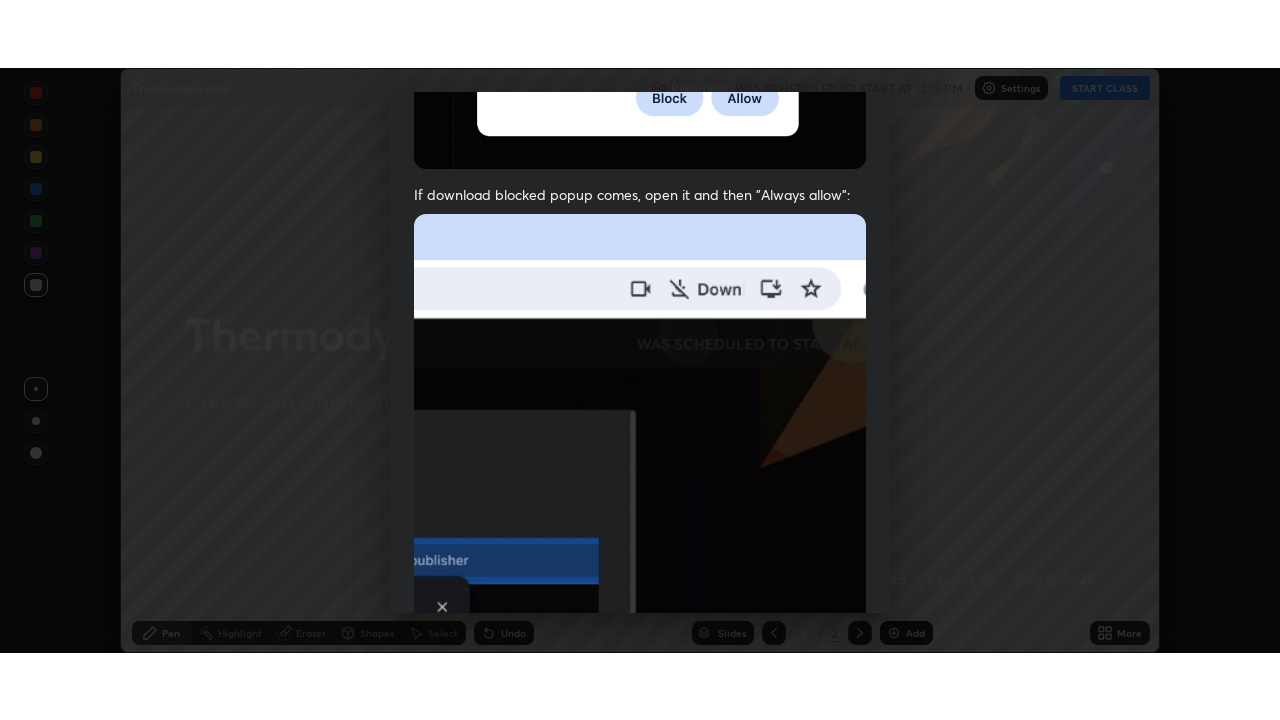 scroll, scrollTop: 479, scrollLeft: 0, axis: vertical 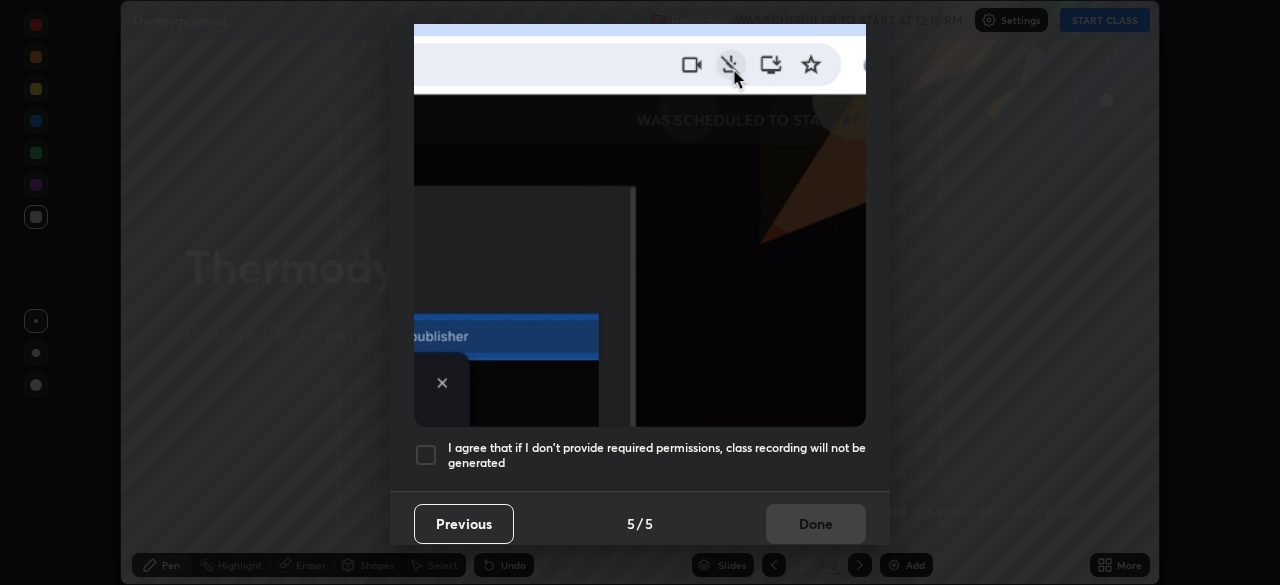 click at bounding box center (426, 455) 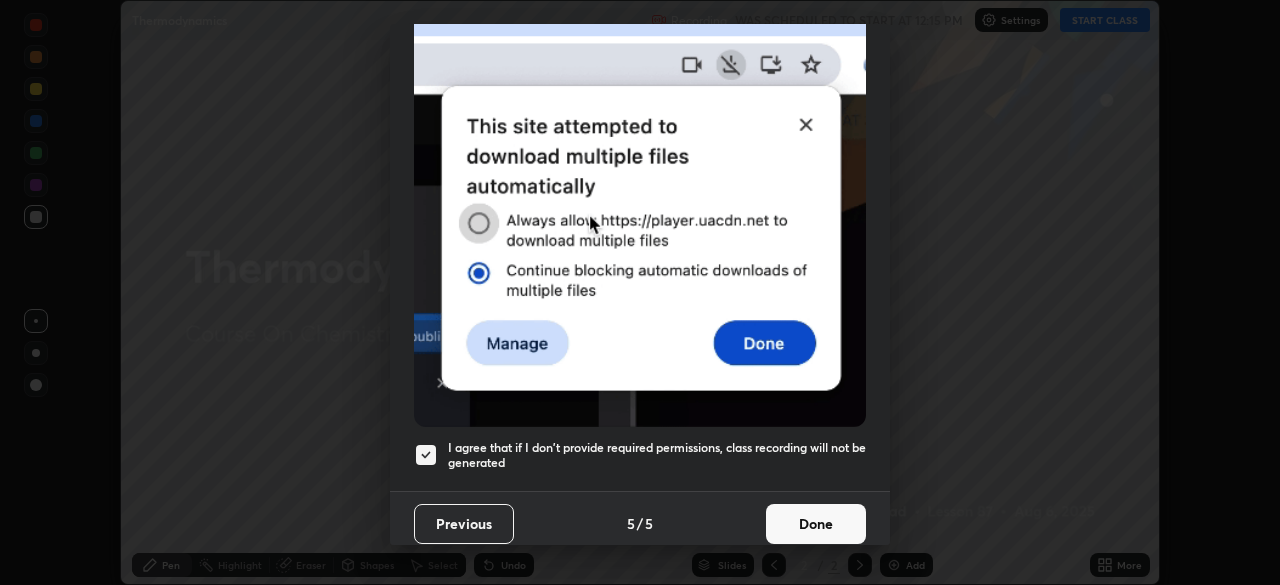 click on "Done" at bounding box center (816, 524) 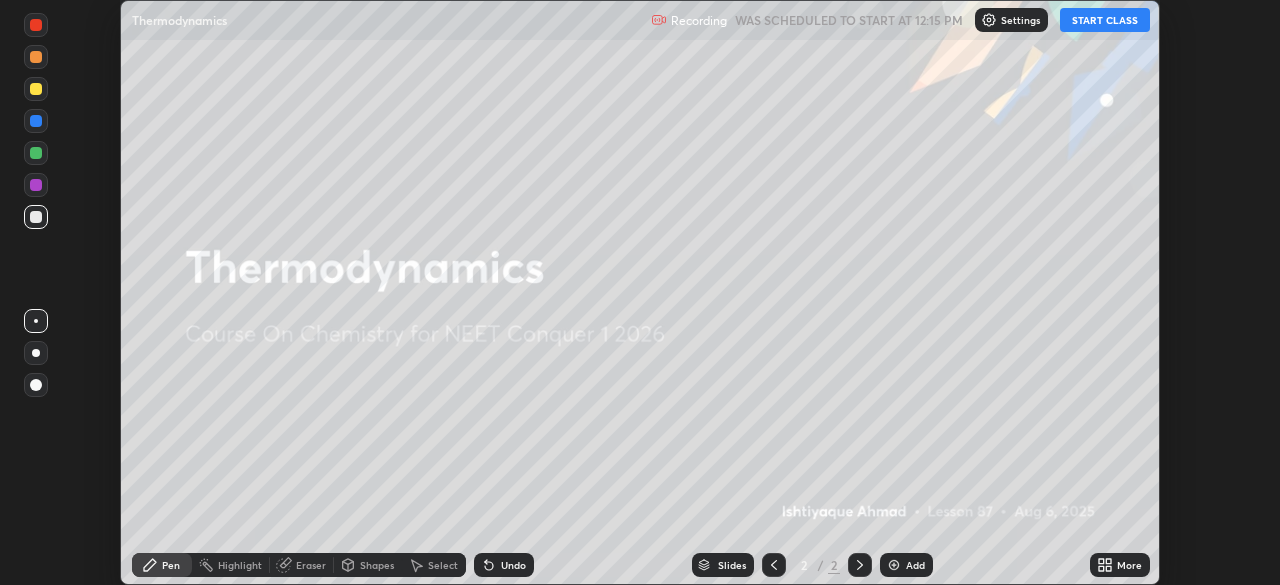 click on "START CLASS" at bounding box center [1105, 20] 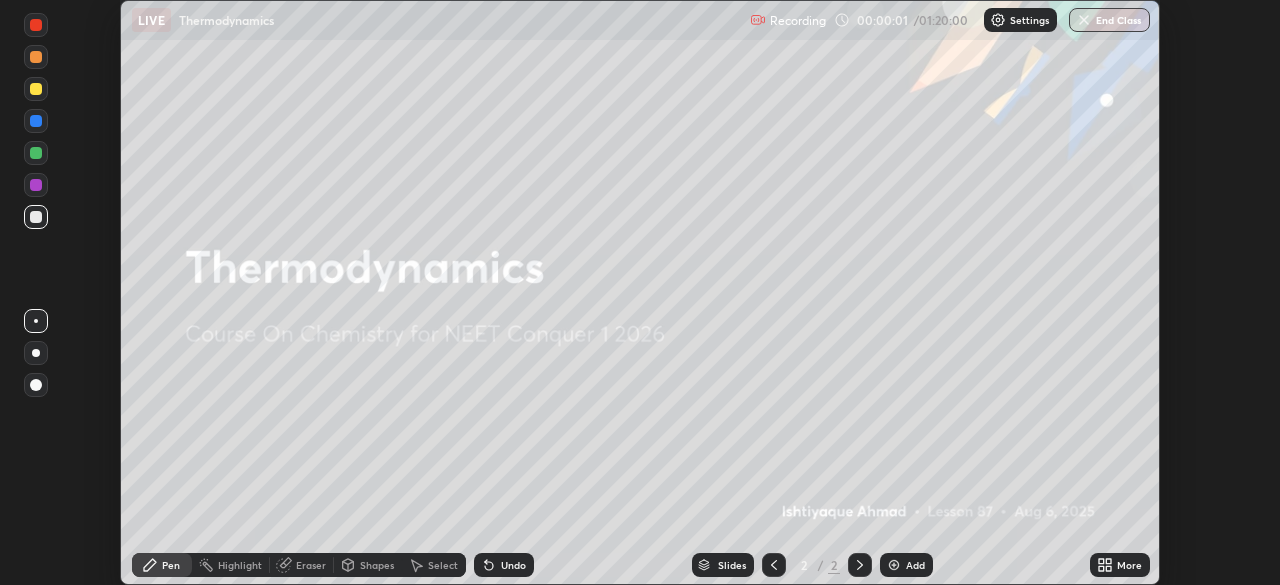 click on "Add" at bounding box center [915, 565] 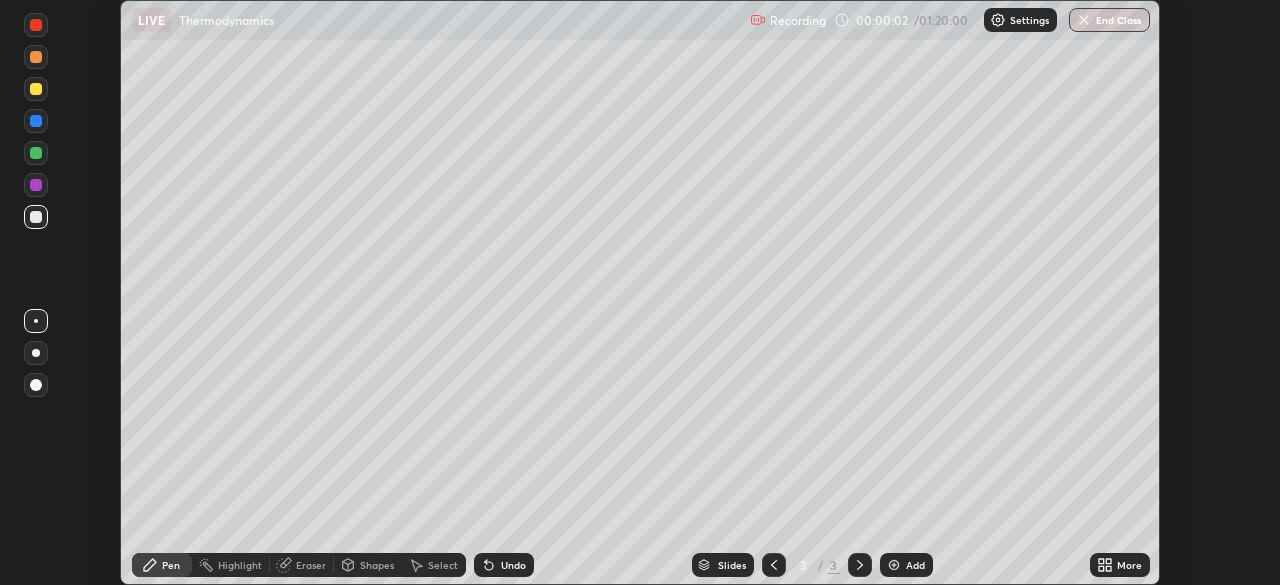 click 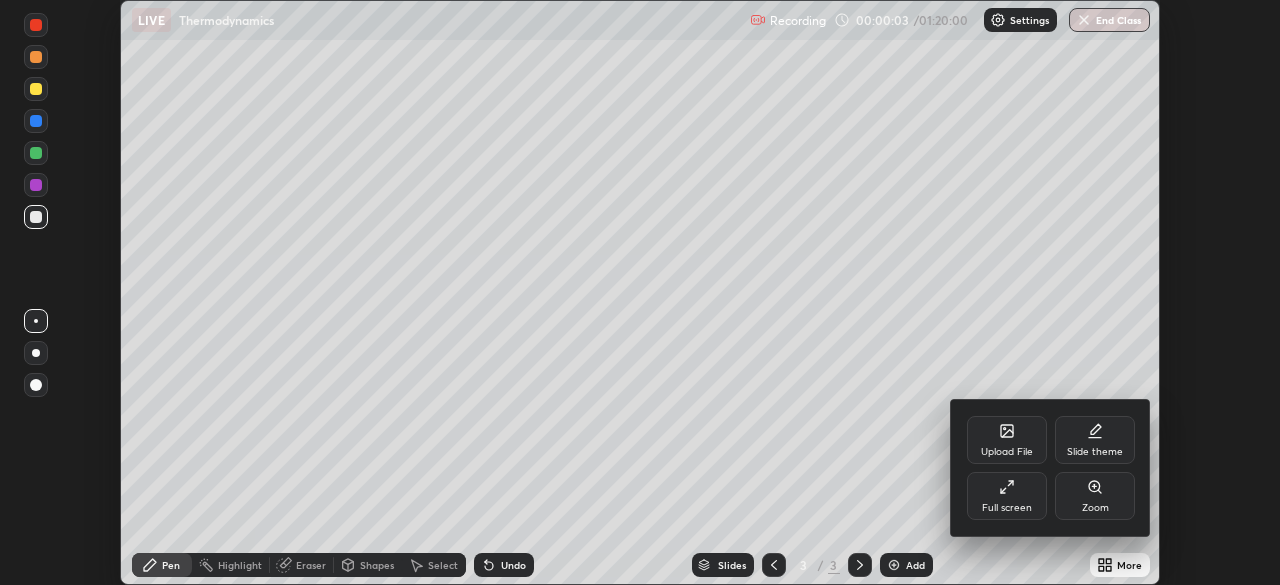 click on "Full screen" at bounding box center [1007, 496] 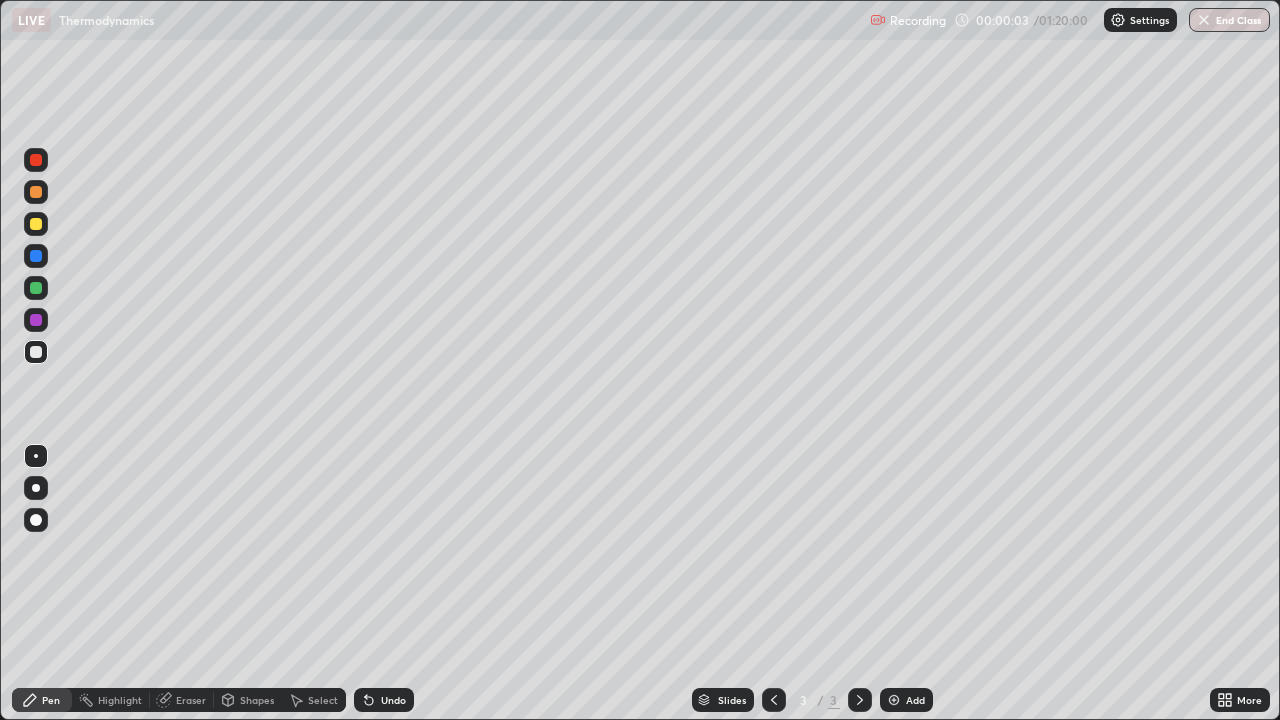 scroll, scrollTop: 99280, scrollLeft: 98720, axis: both 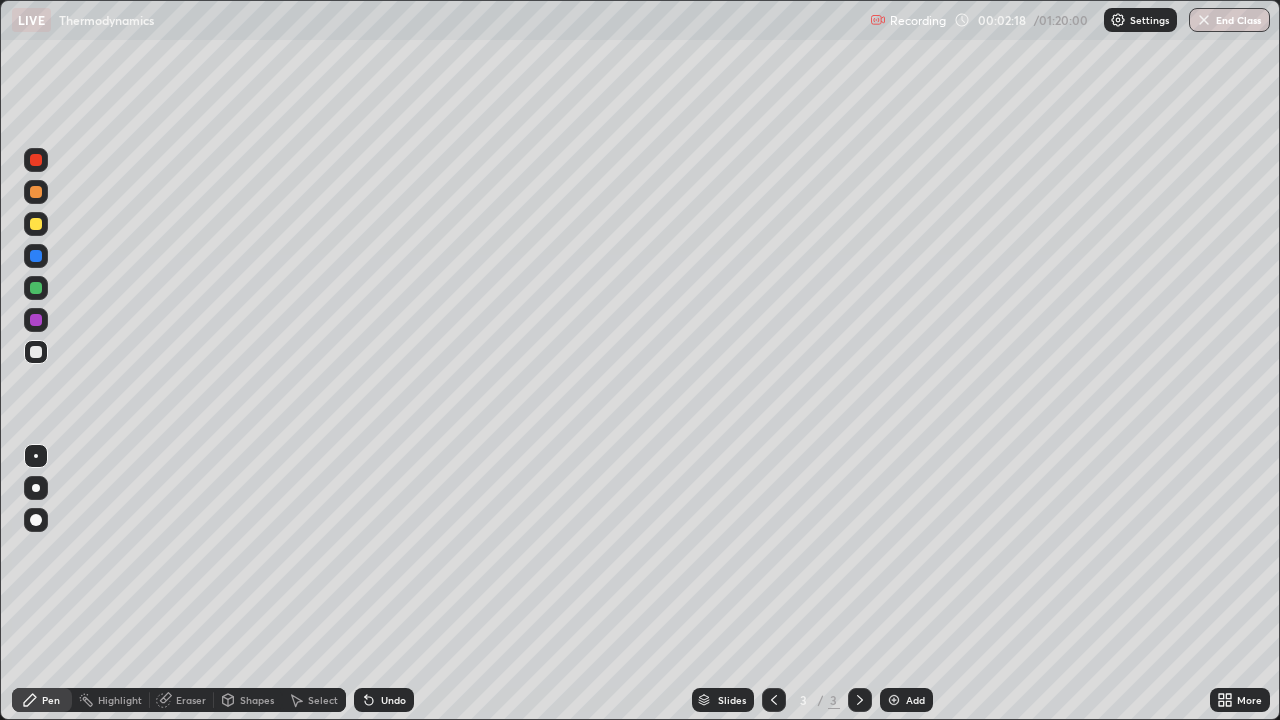 click at bounding box center [36, 352] 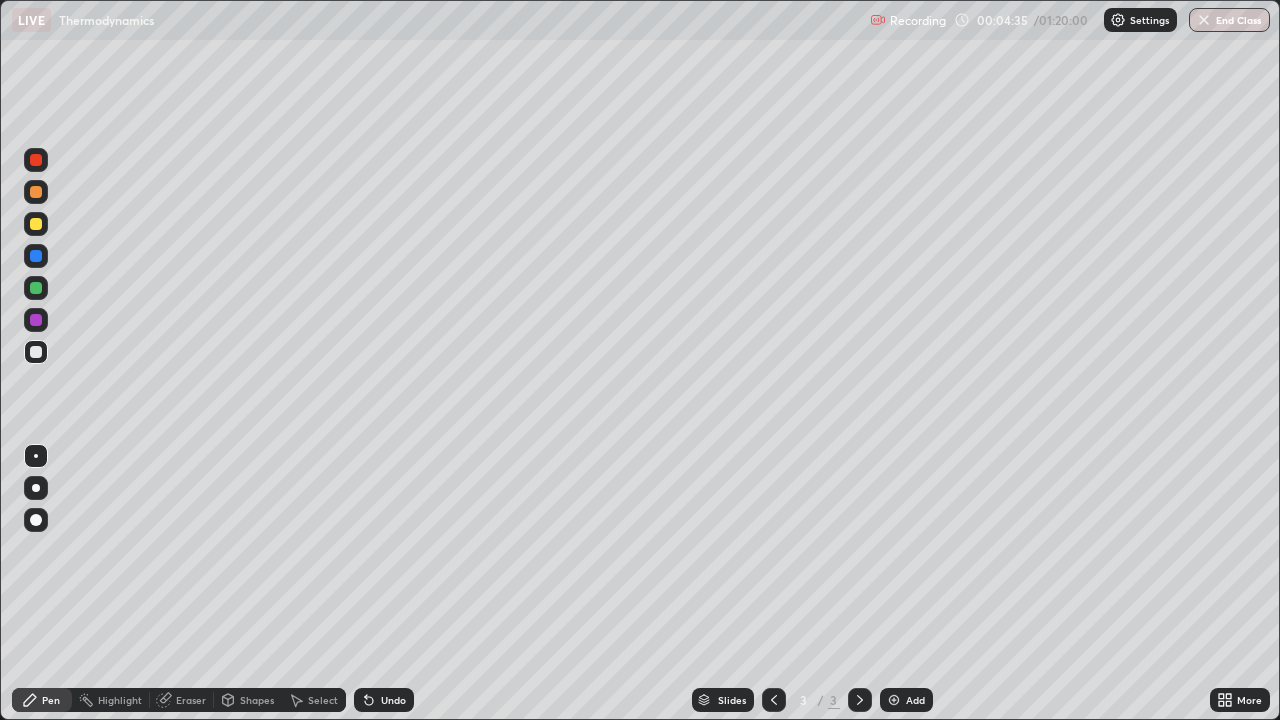 click at bounding box center [36, 352] 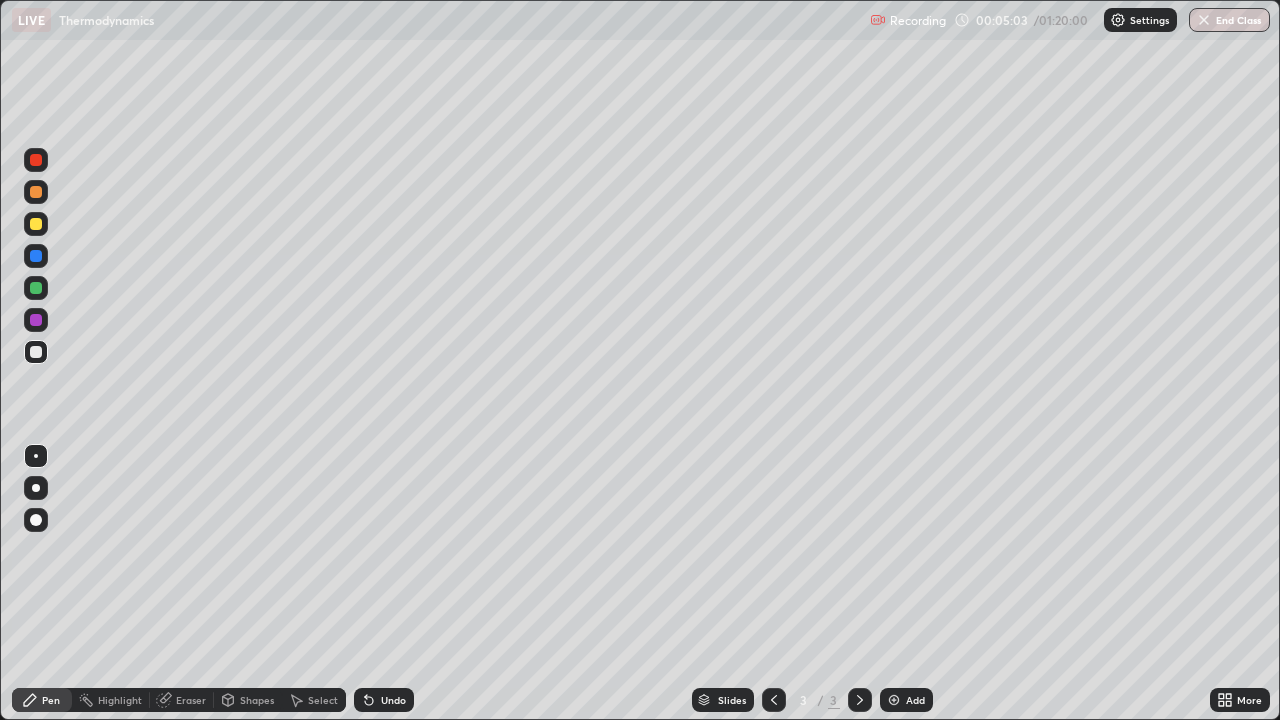 click at bounding box center (36, 352) 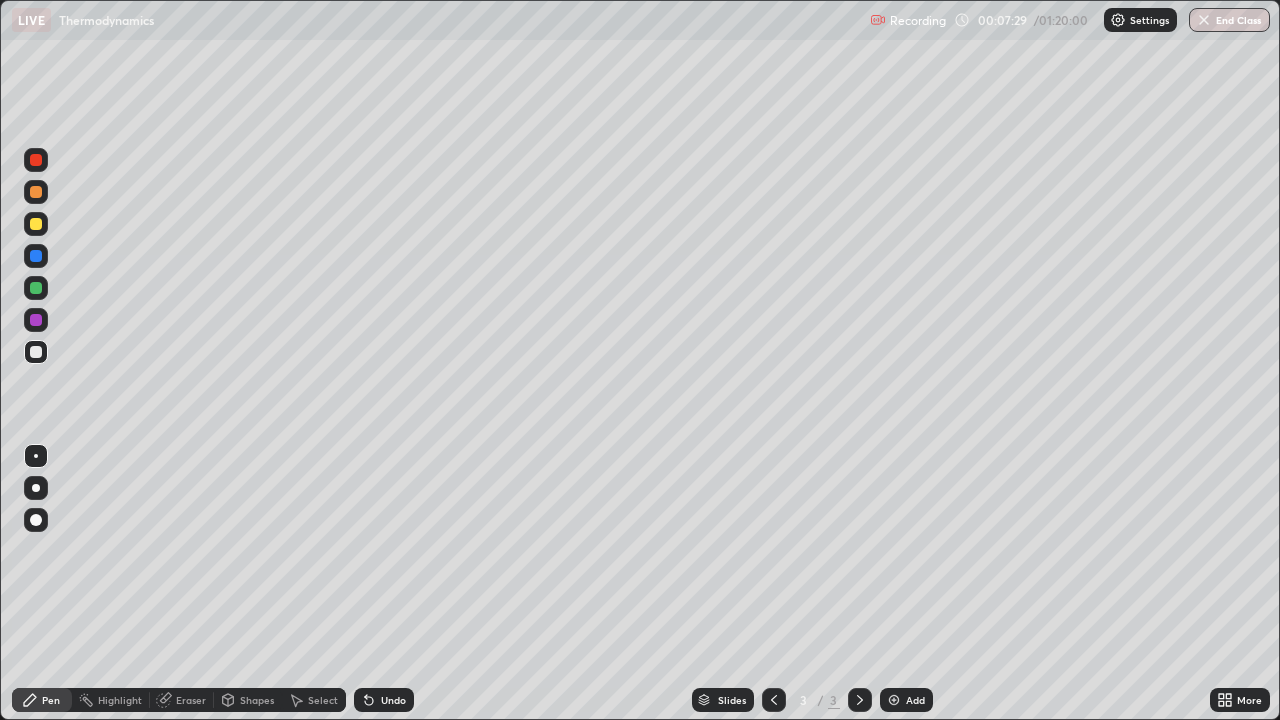 click at bounding box center (36, 224) 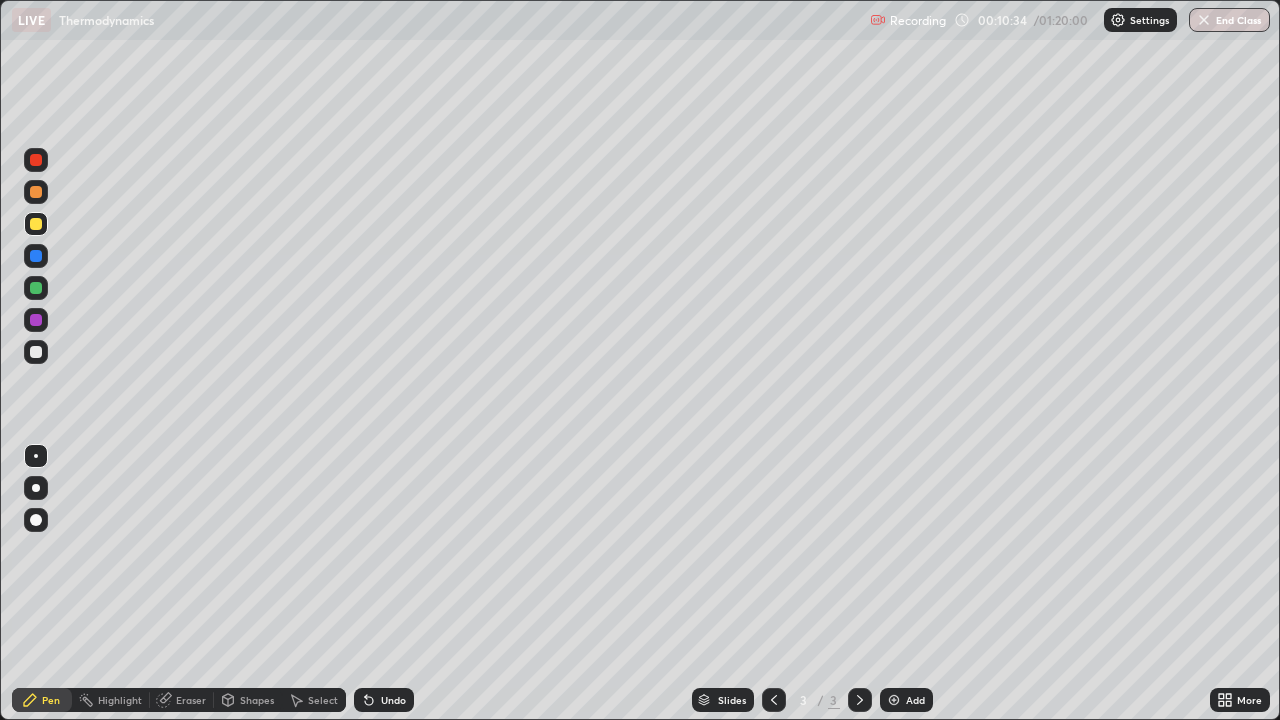 click at bounding box center [36, 288] 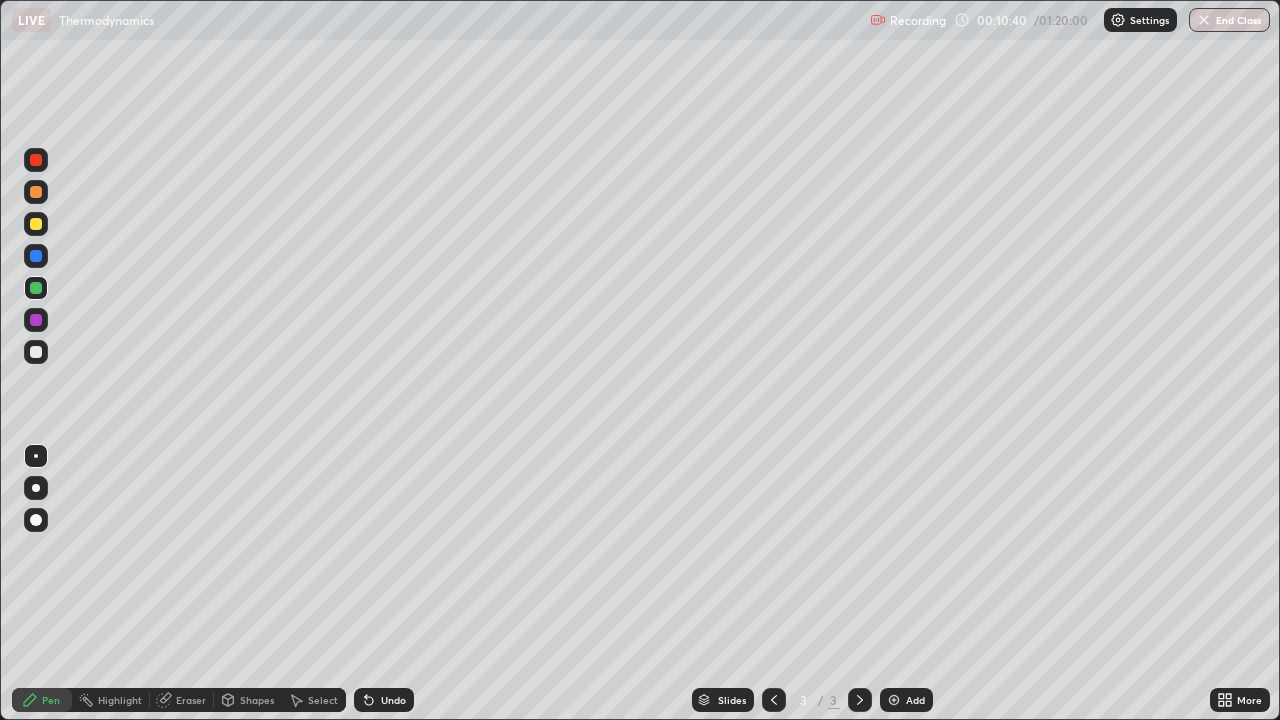 click at bounding box center [36, 352] 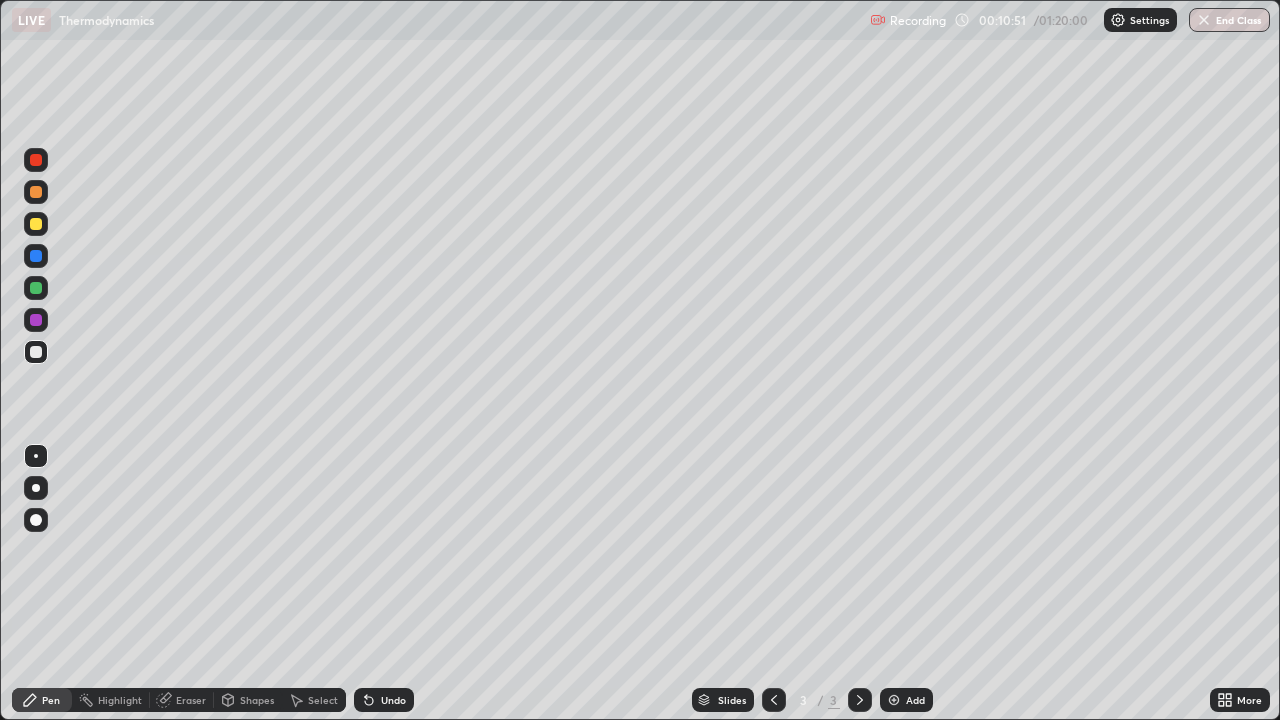 click at bounding box center (36, 352) 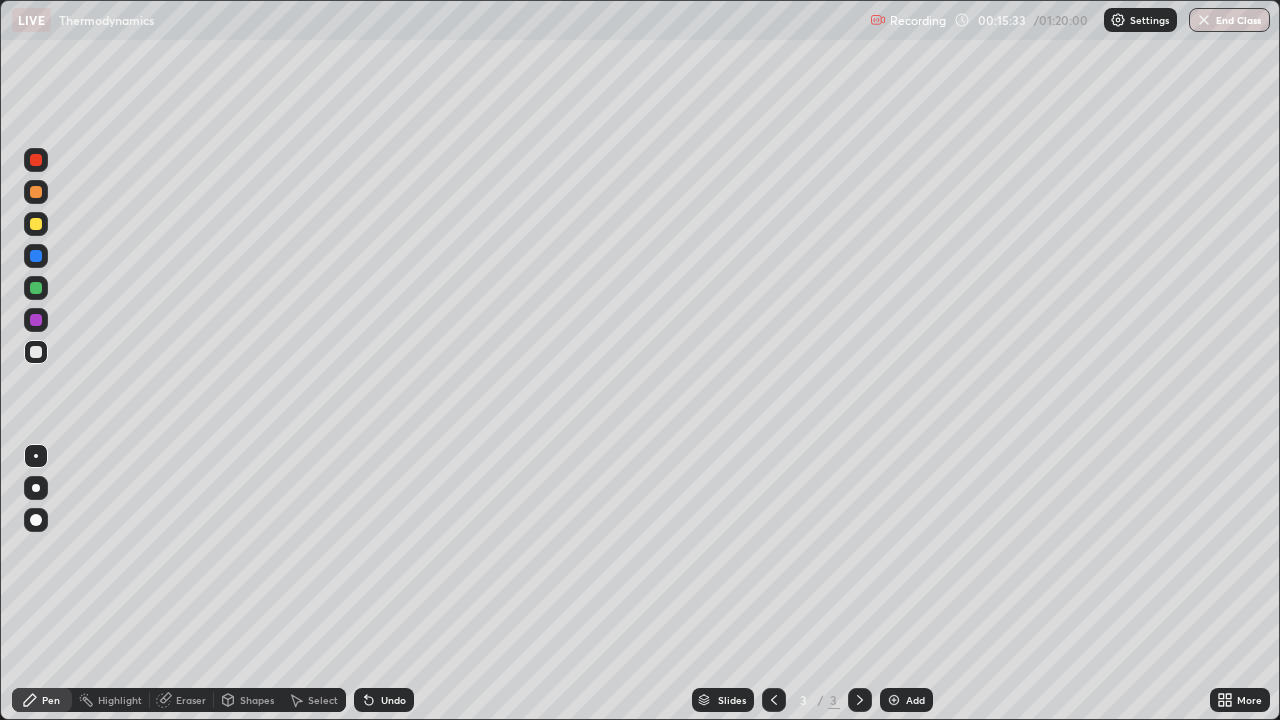 click at bounding box center [894, 700] 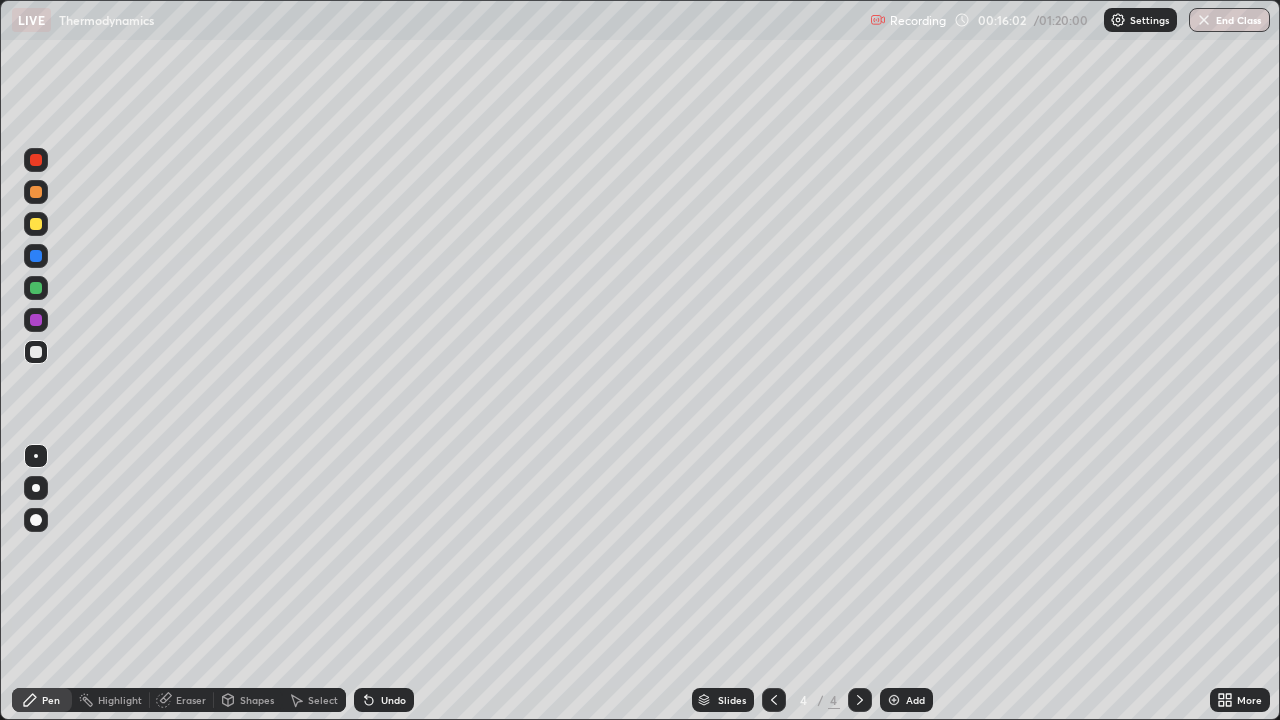 click at bounding box center [36, 288] 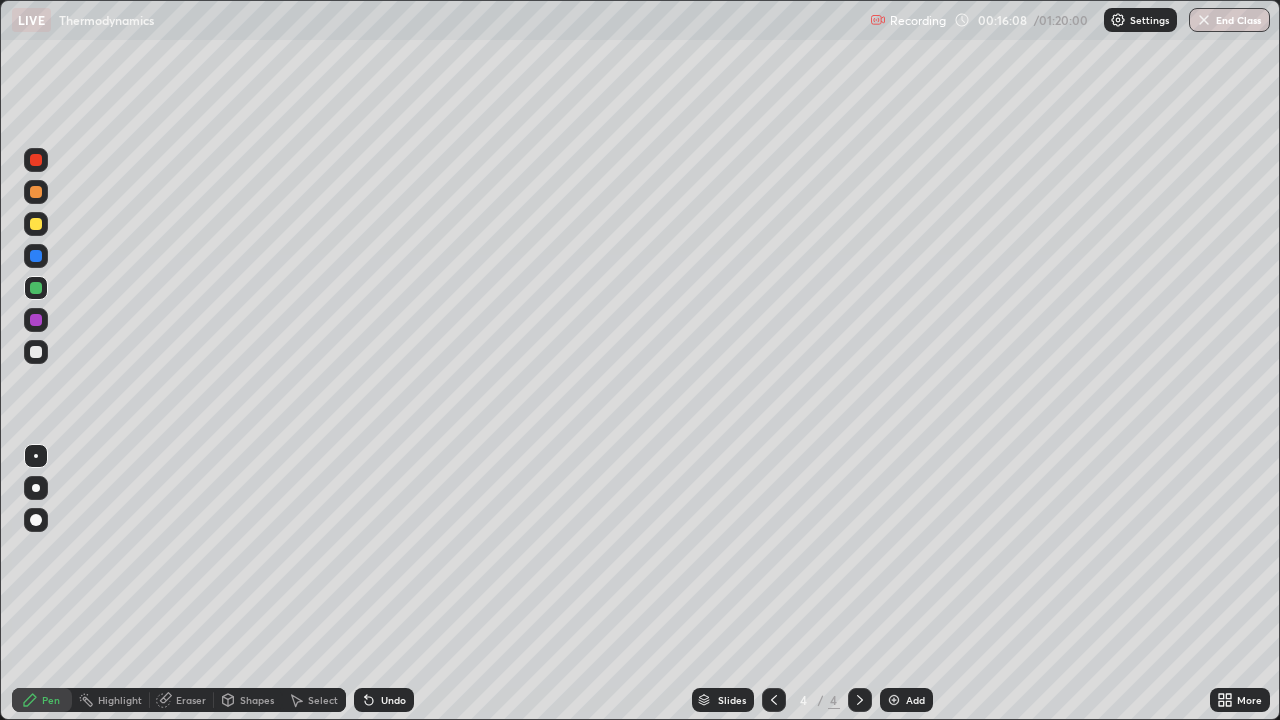 click at bounding box center (36, 224) 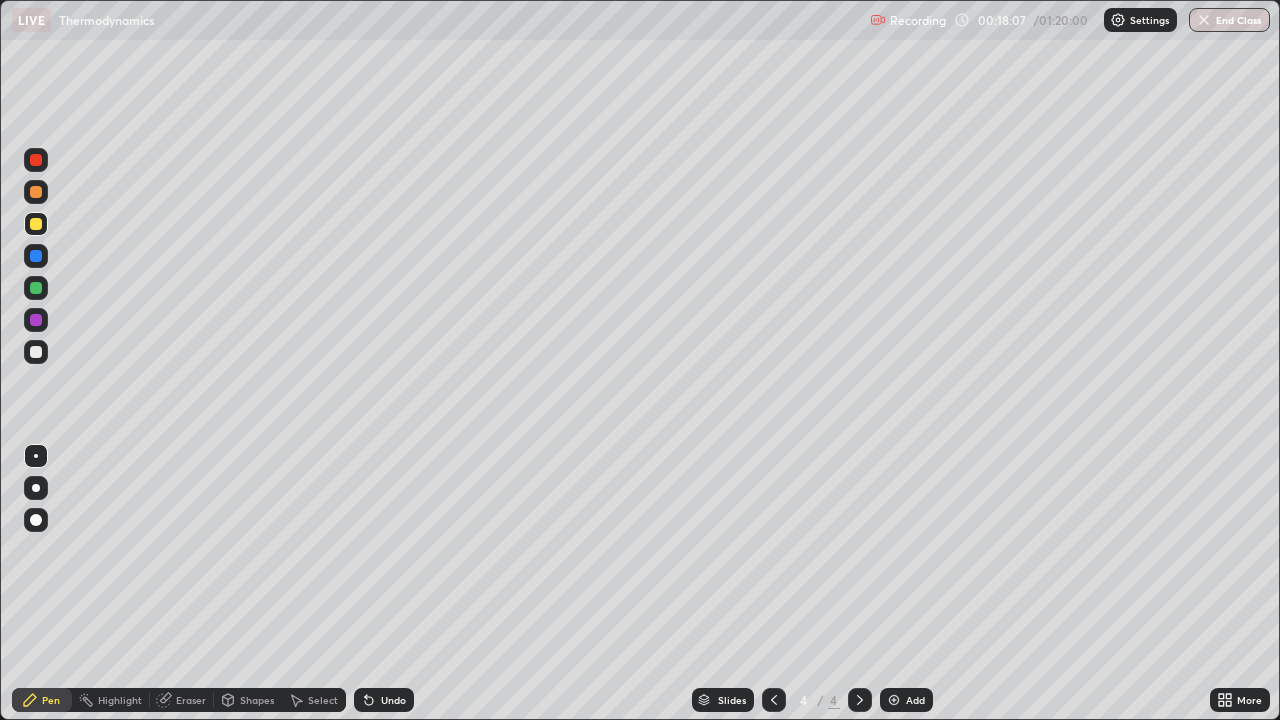 click on "Eraser" at bounding box center [191, 700] 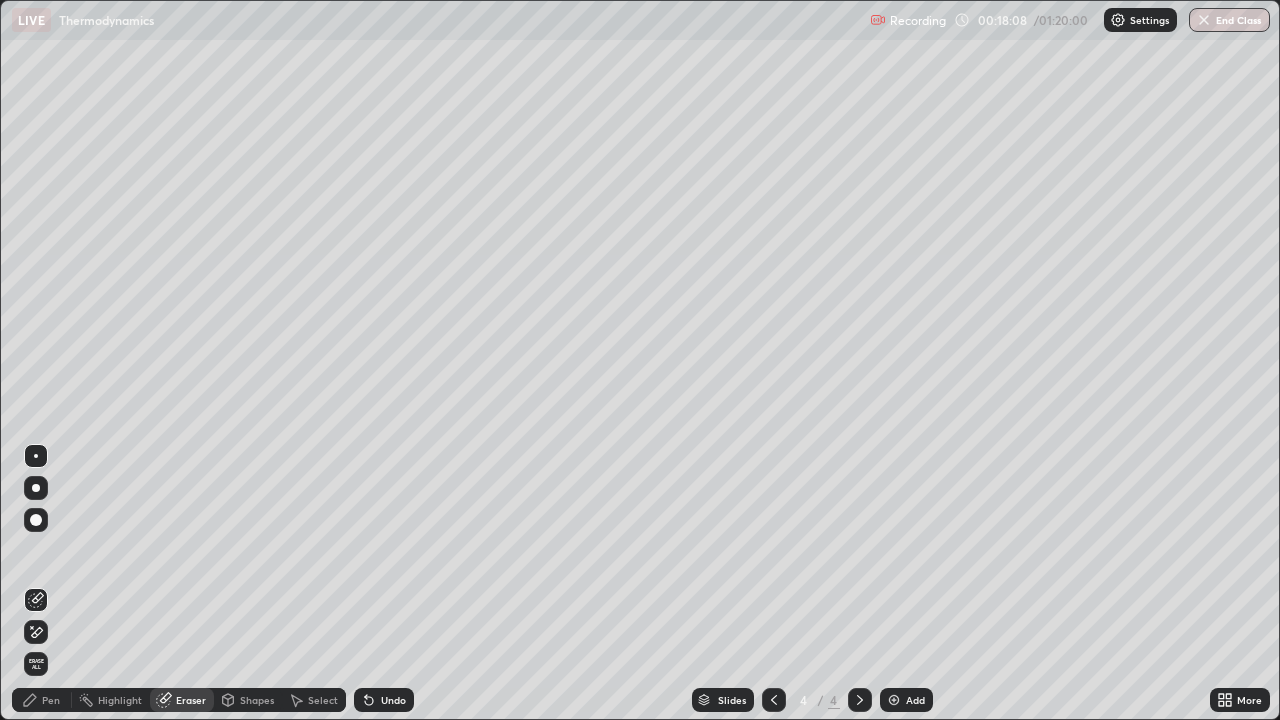 click 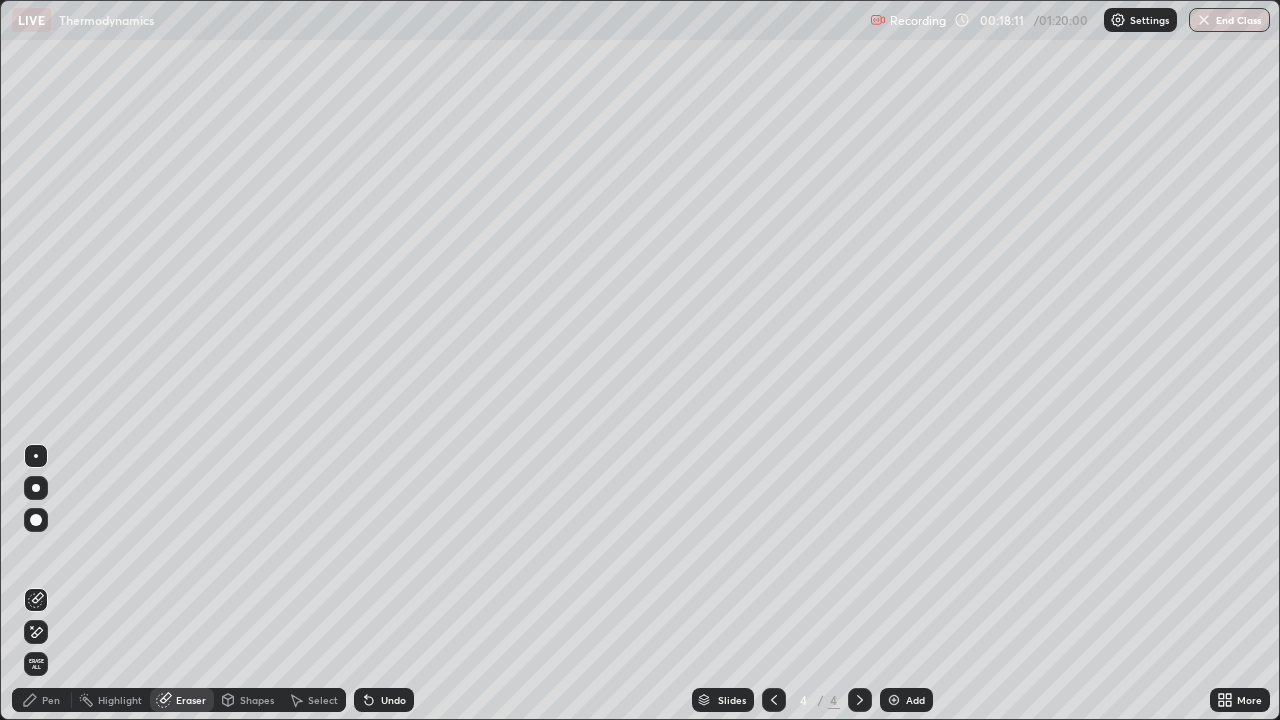 click on "Pen" at bounding box center [51, 700] 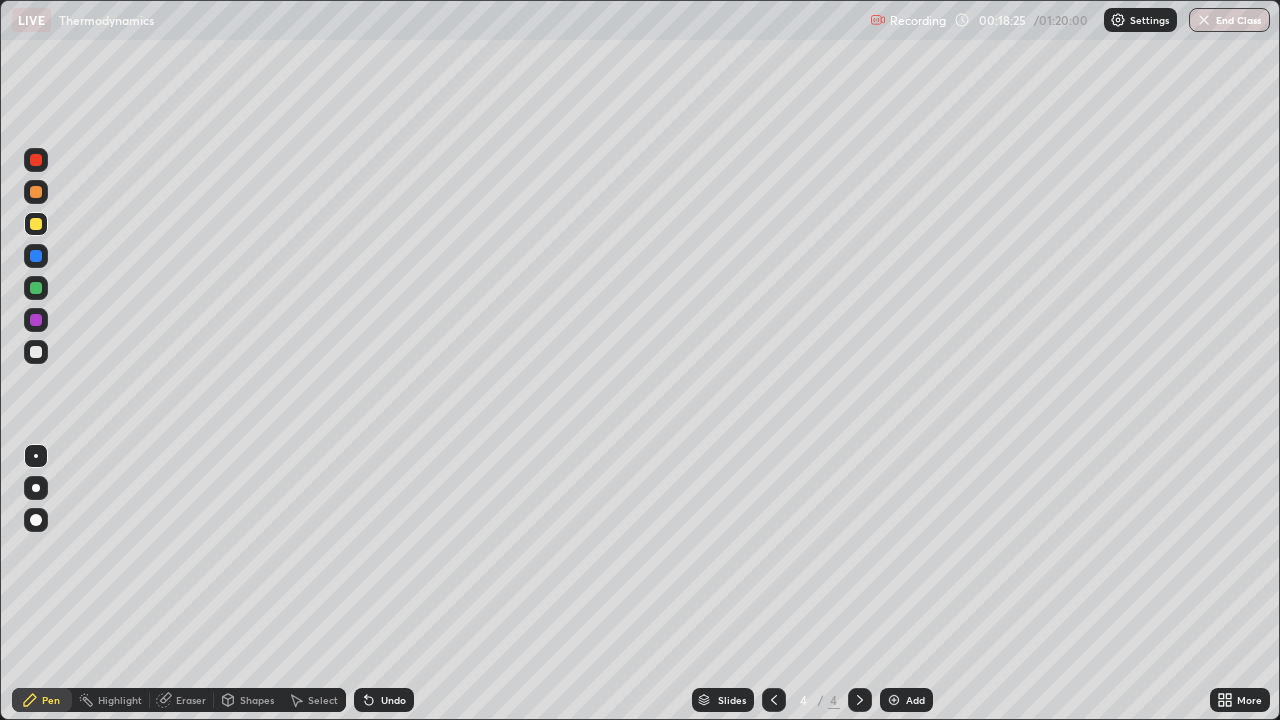 click at bounding box center (36, 352) 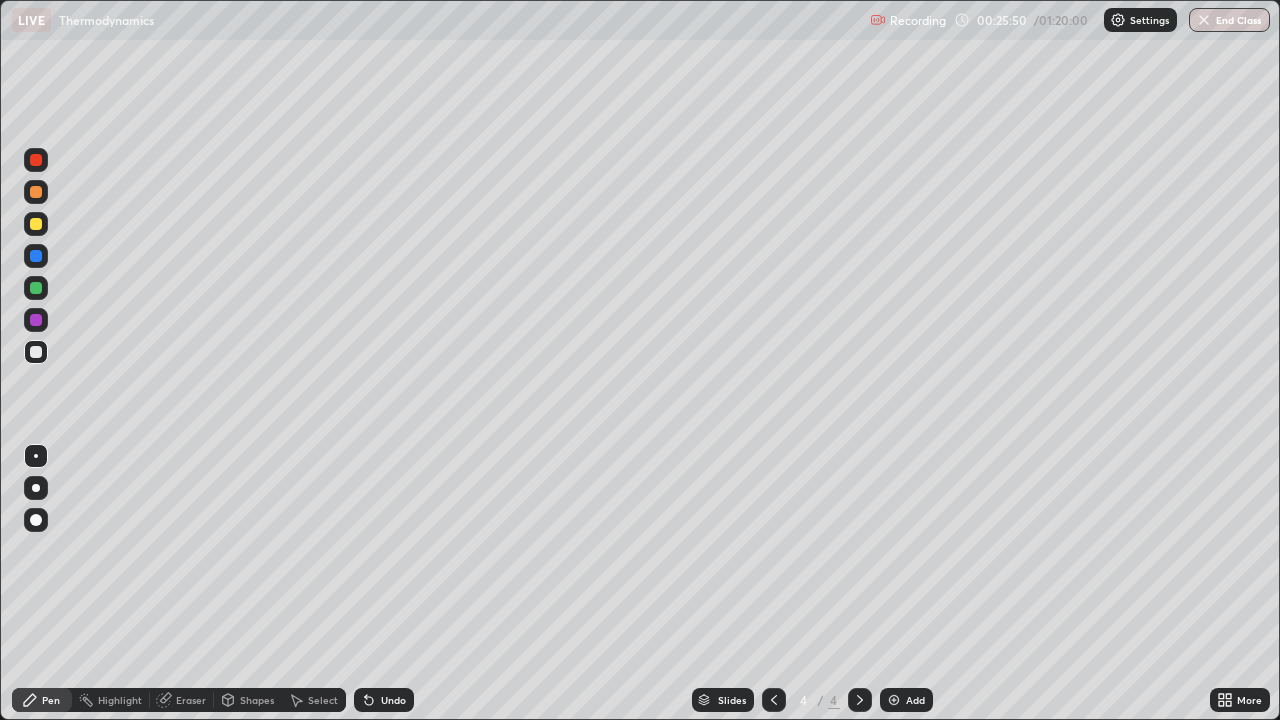 click on "Add" at bounding box center (915, 700) 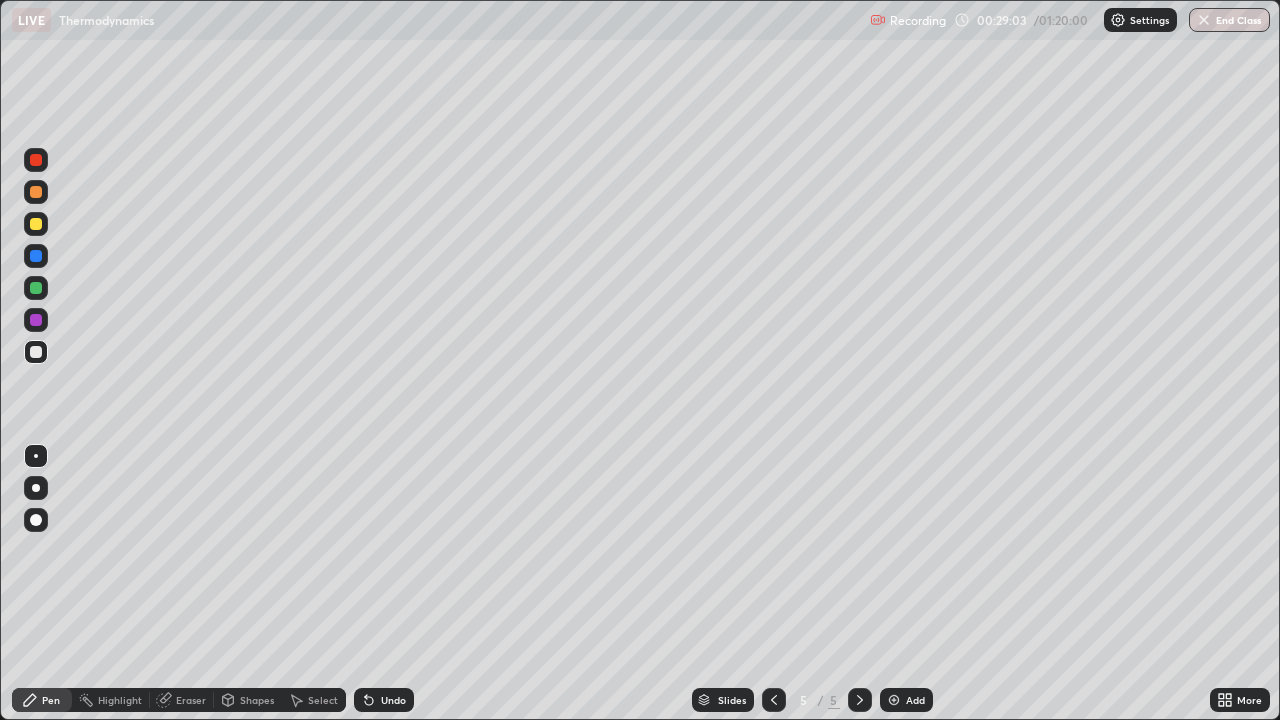 click at bounding box center (36, 224) 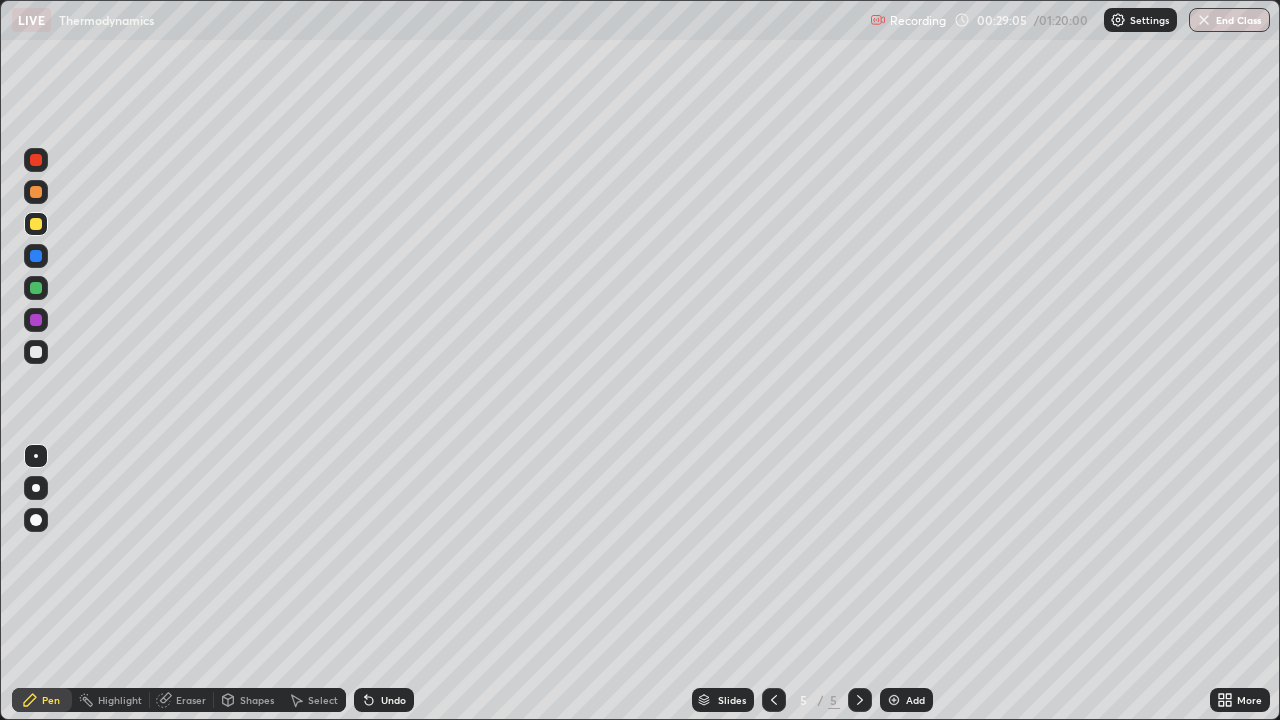click at bounding box center (36, 224) 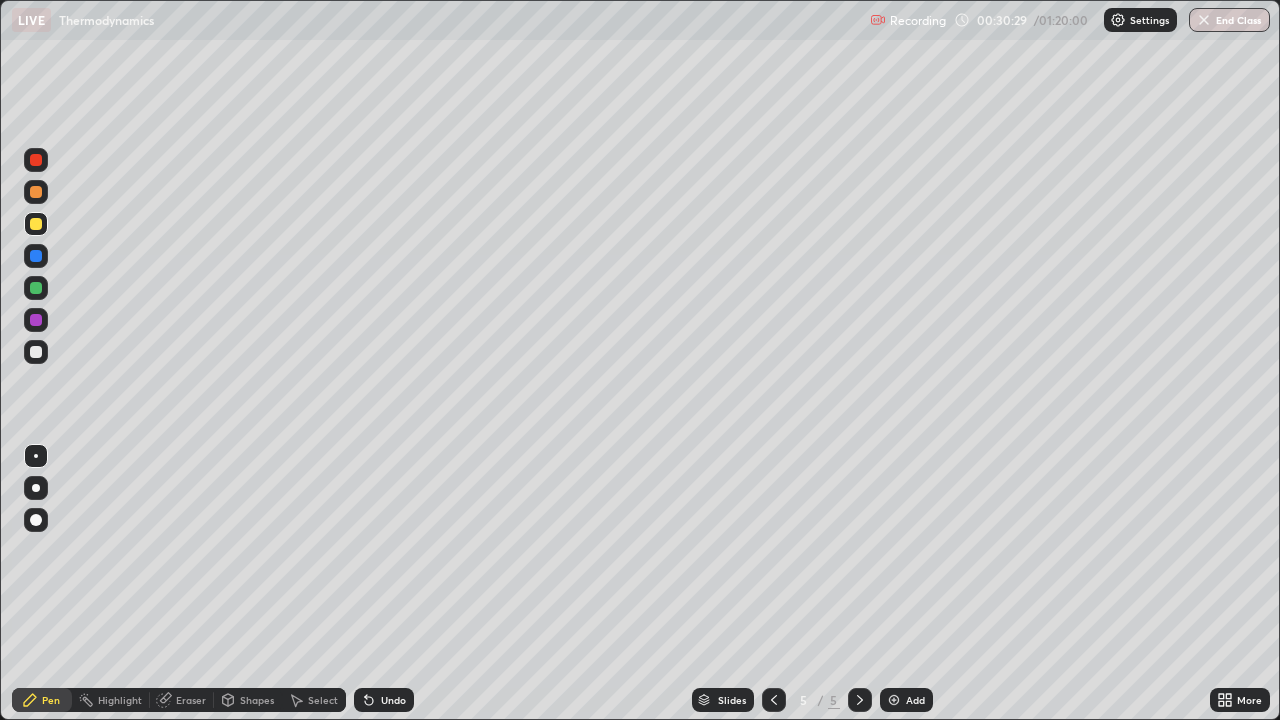 click at bounding box center [36, 352] 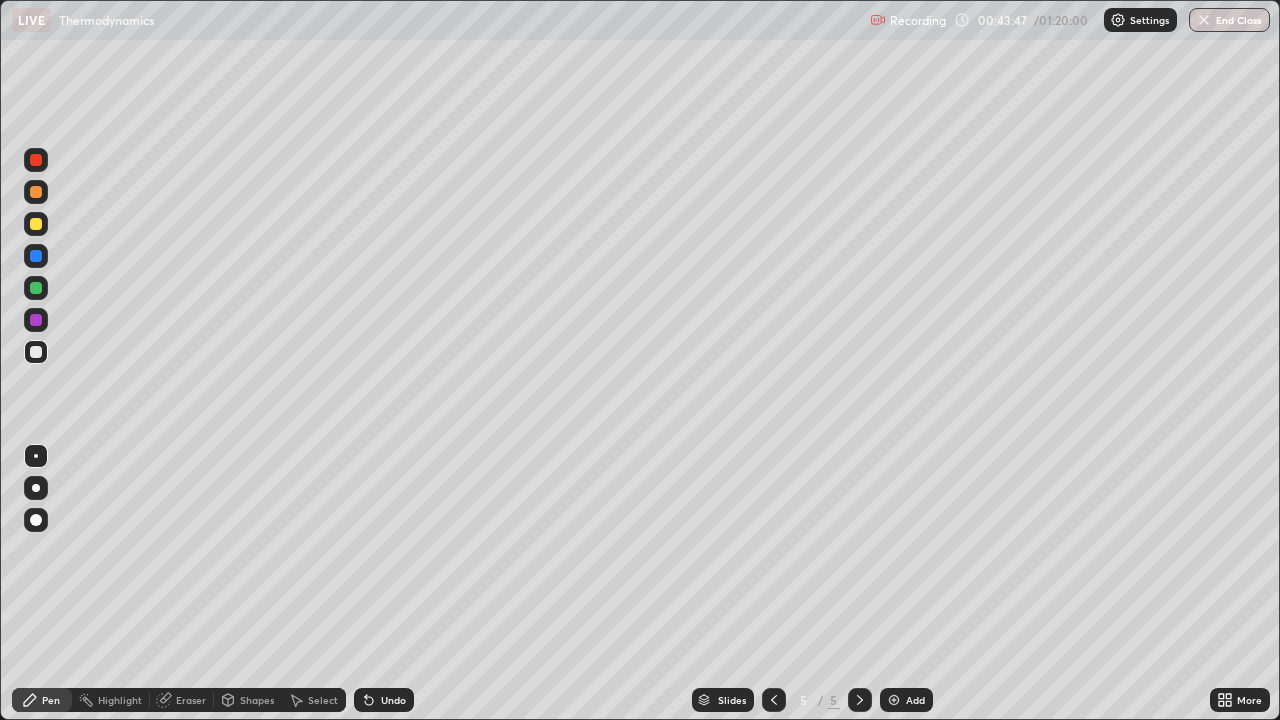 click on "Add" at bounding box center (906, 700) 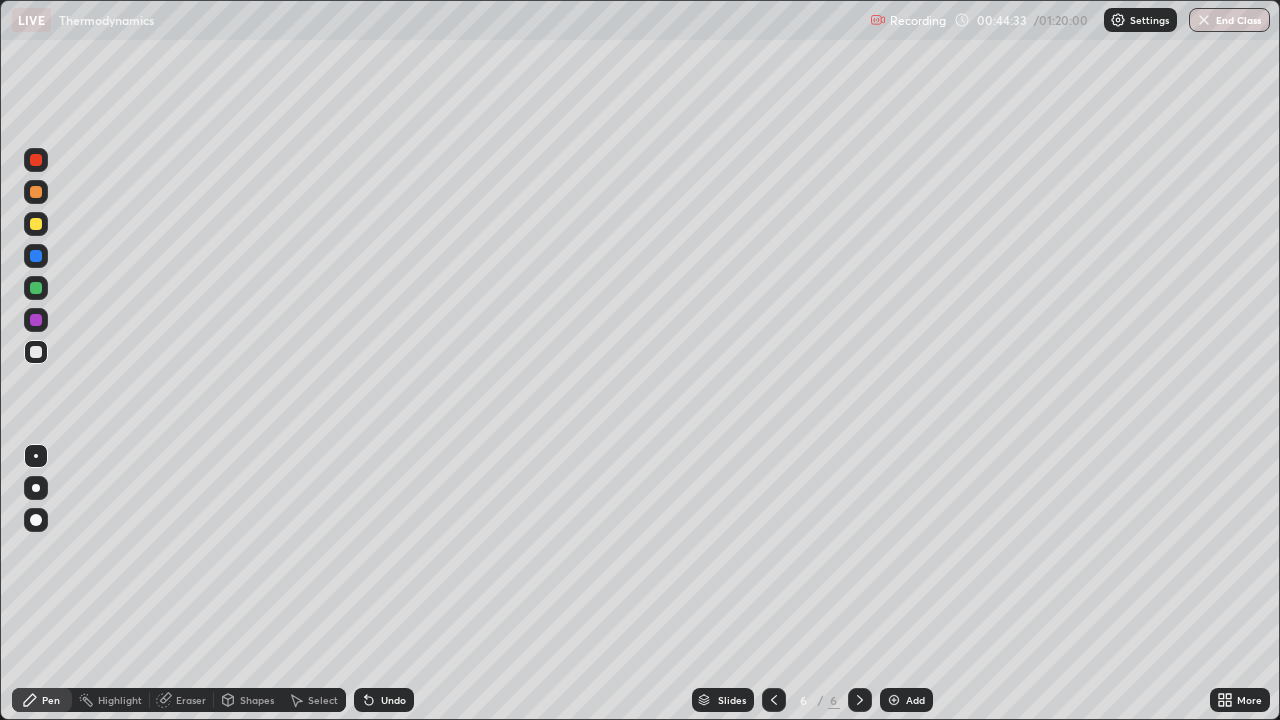 click on "Eraser" at bounding box center (191, 700) 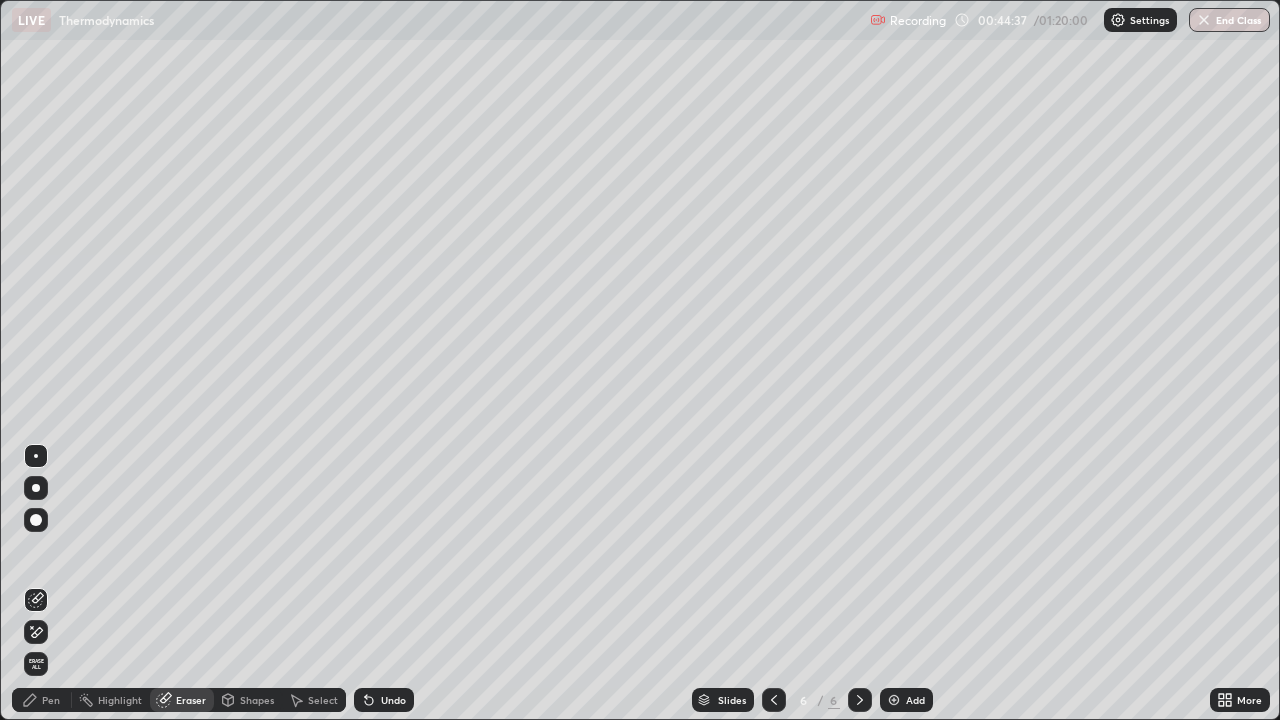 click on "Pen" at bounding box center [42, 700] 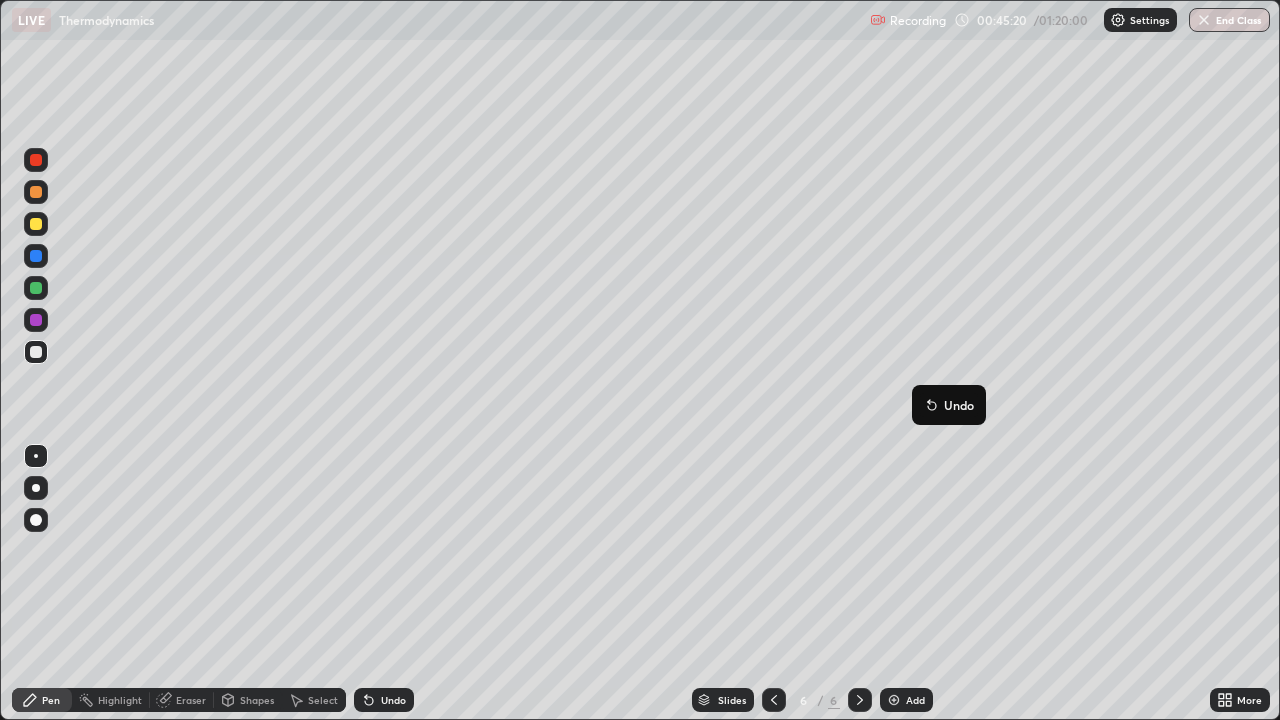click 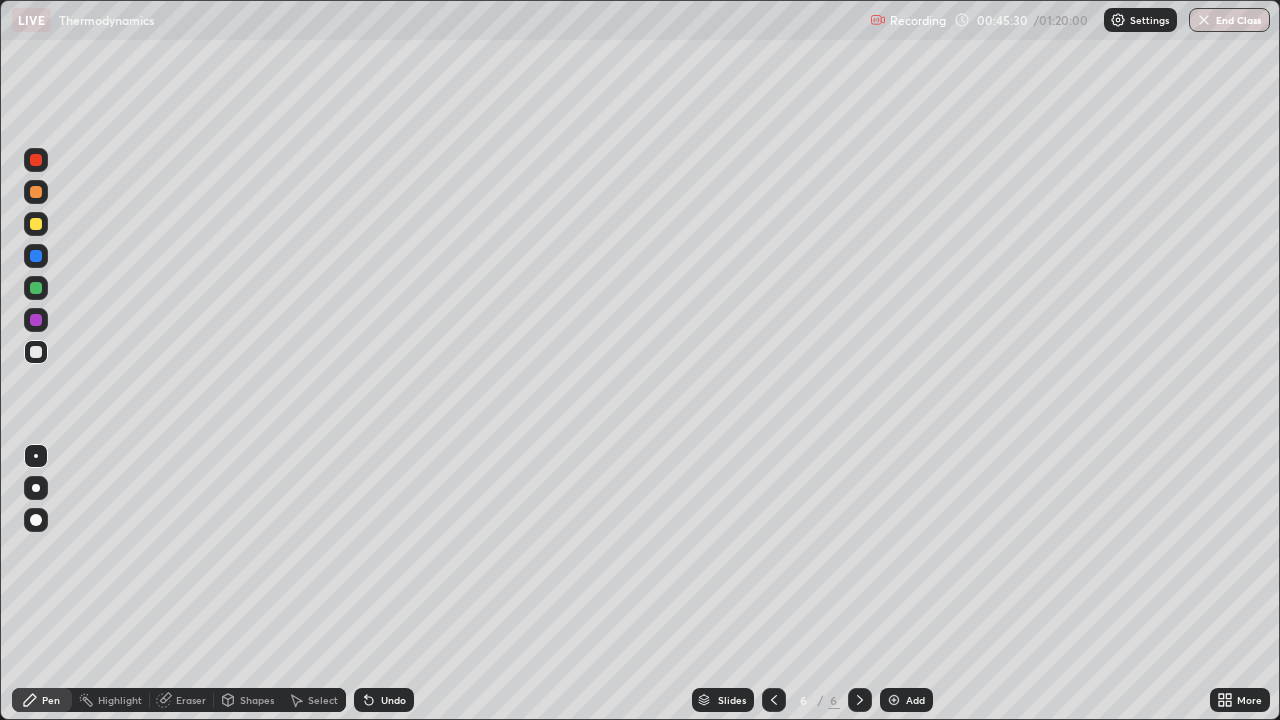 click on "Eraser" at bounding box center (191, 700) 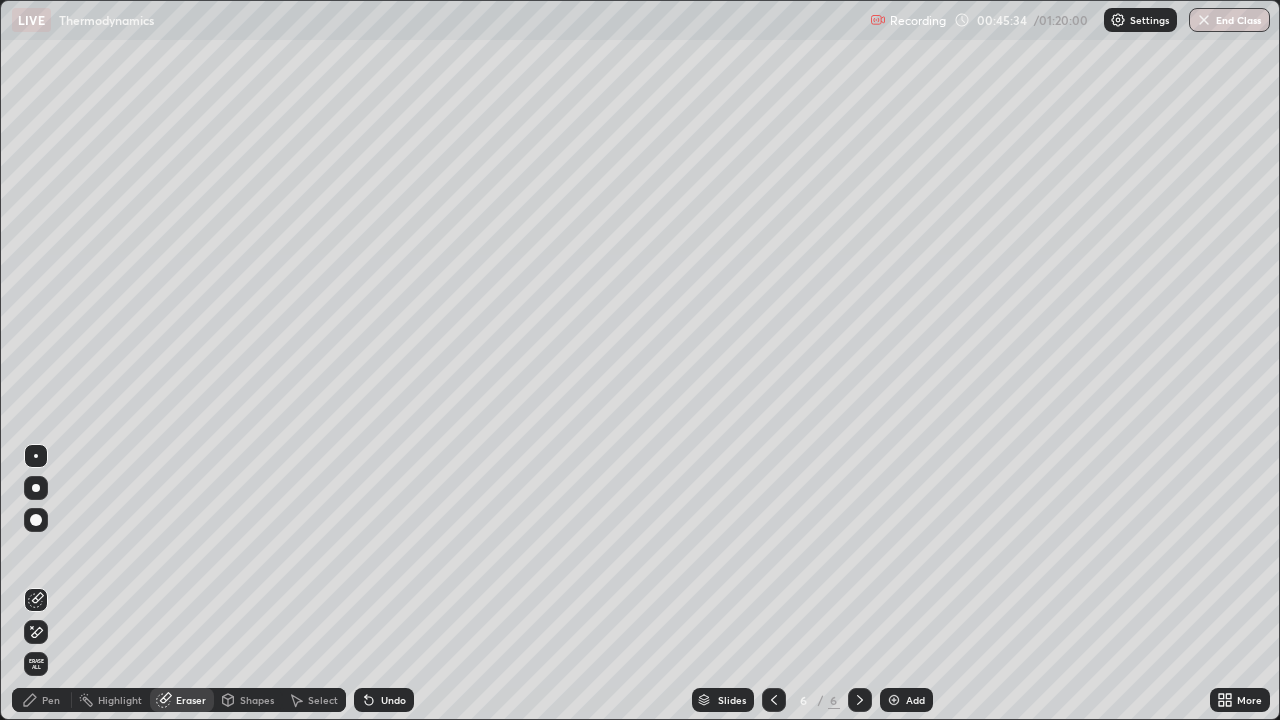 click on "Pen" at bounding box center [42, 700] 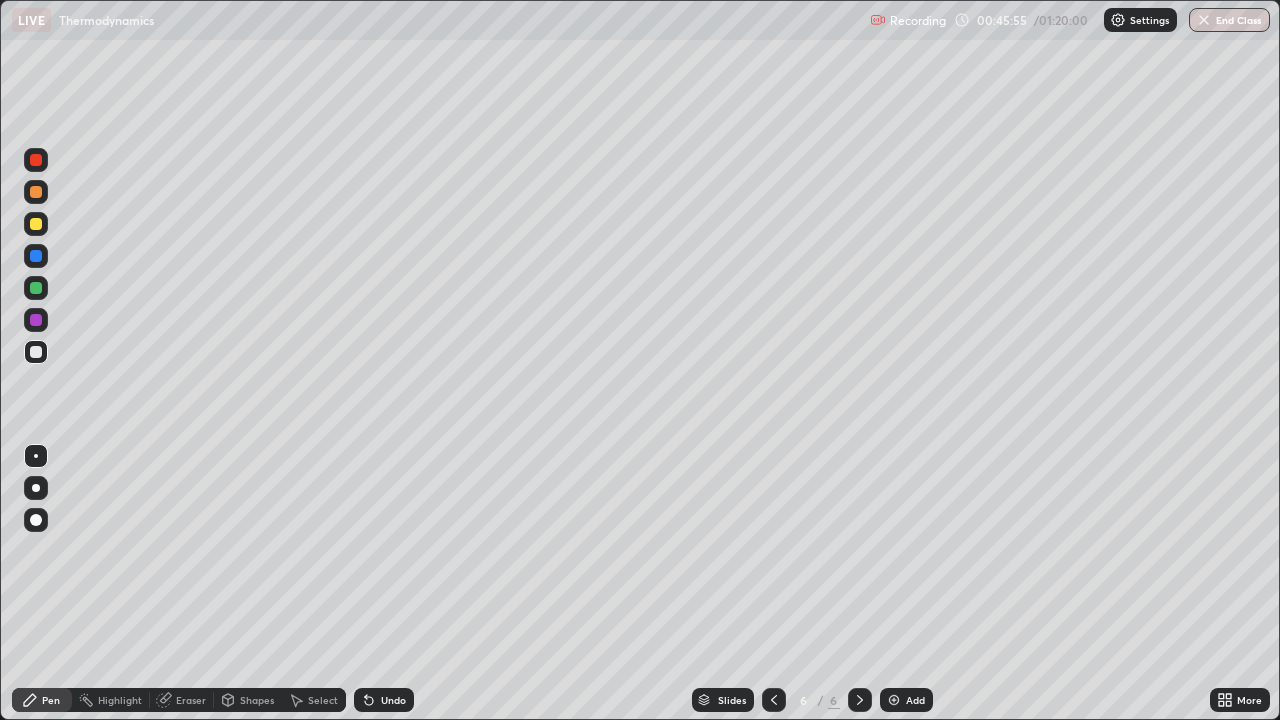 click on "Eraser" at bounding box center [191, 700] 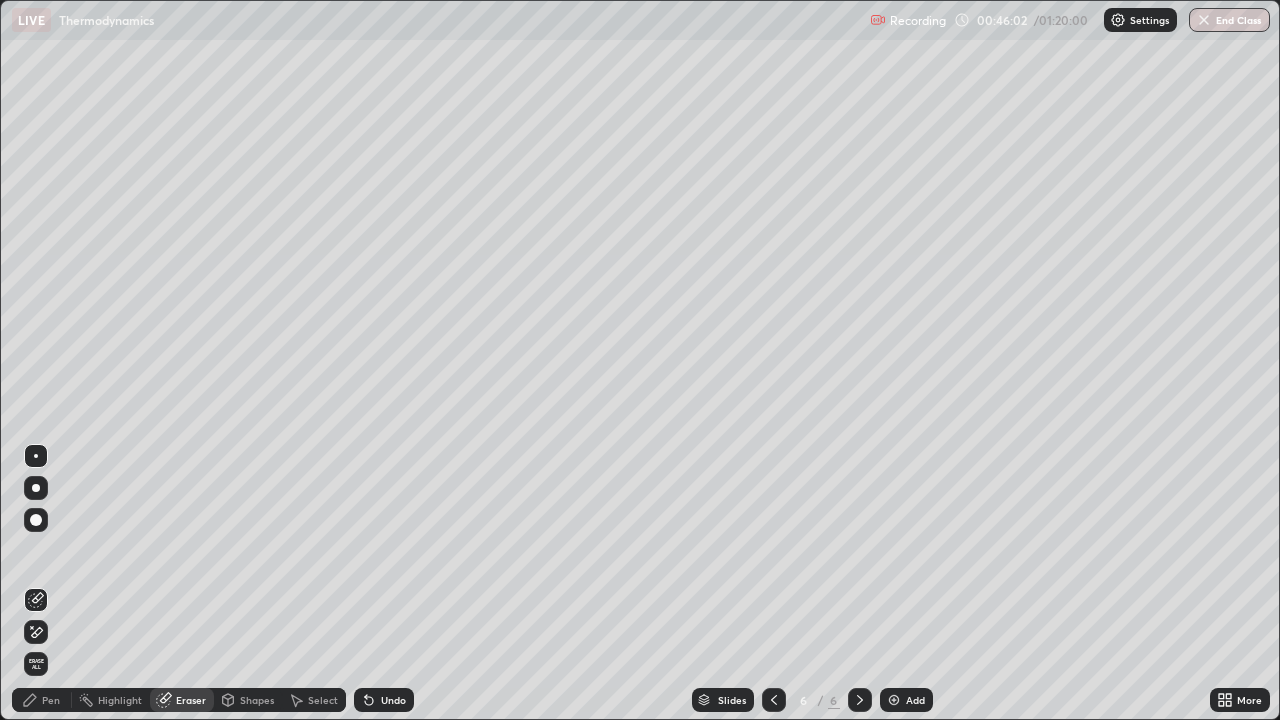 click on "Pen" at bounding box center [51, 700] 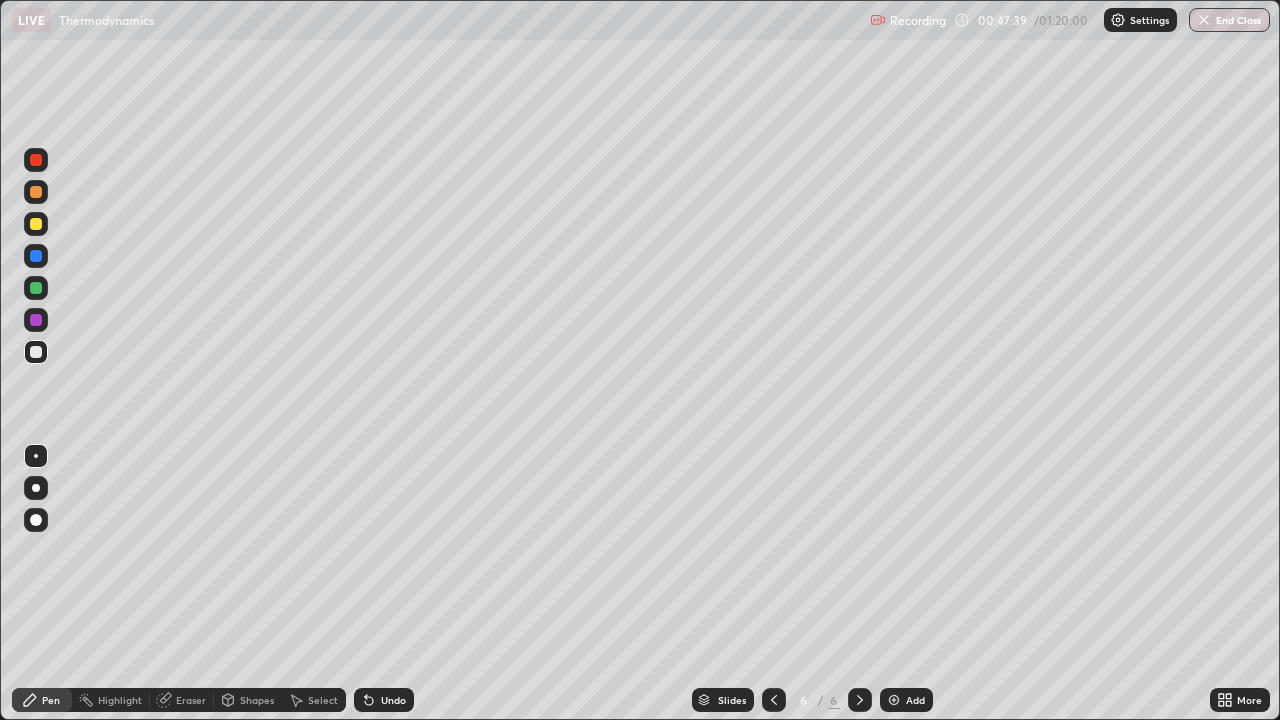 click at bounding box center [36, 352] 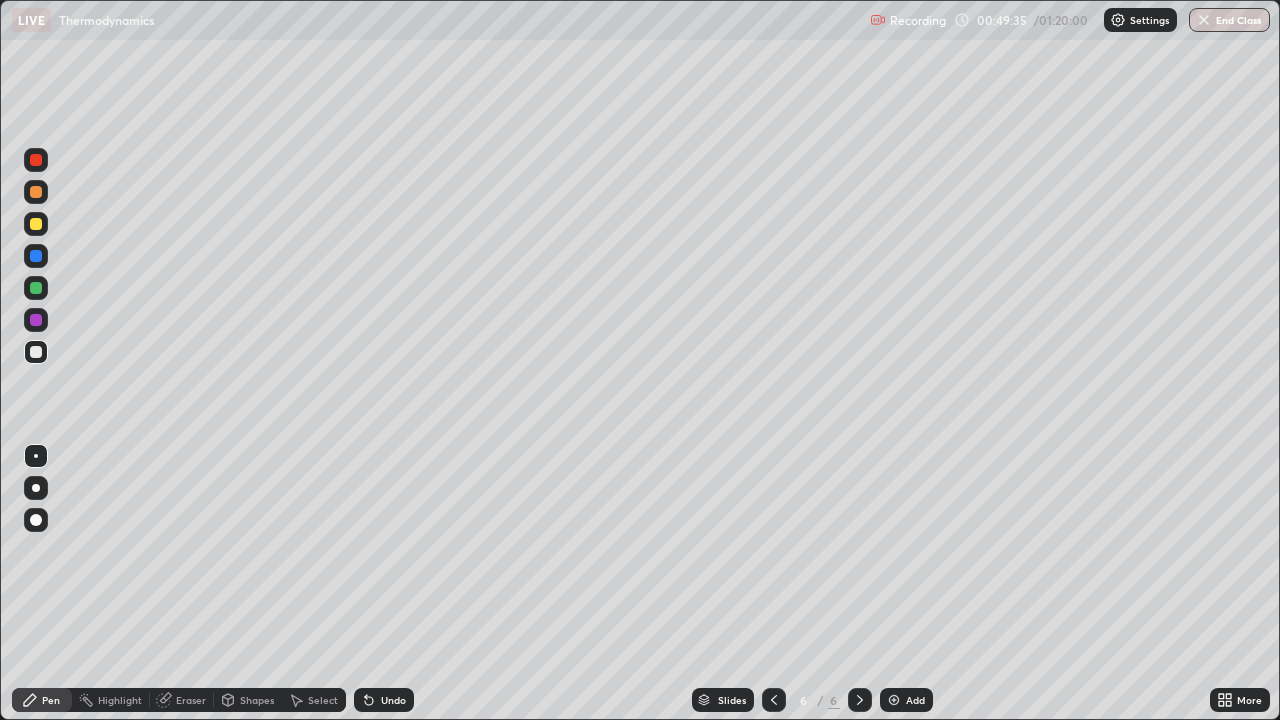 click at bounding box center [36, 352] 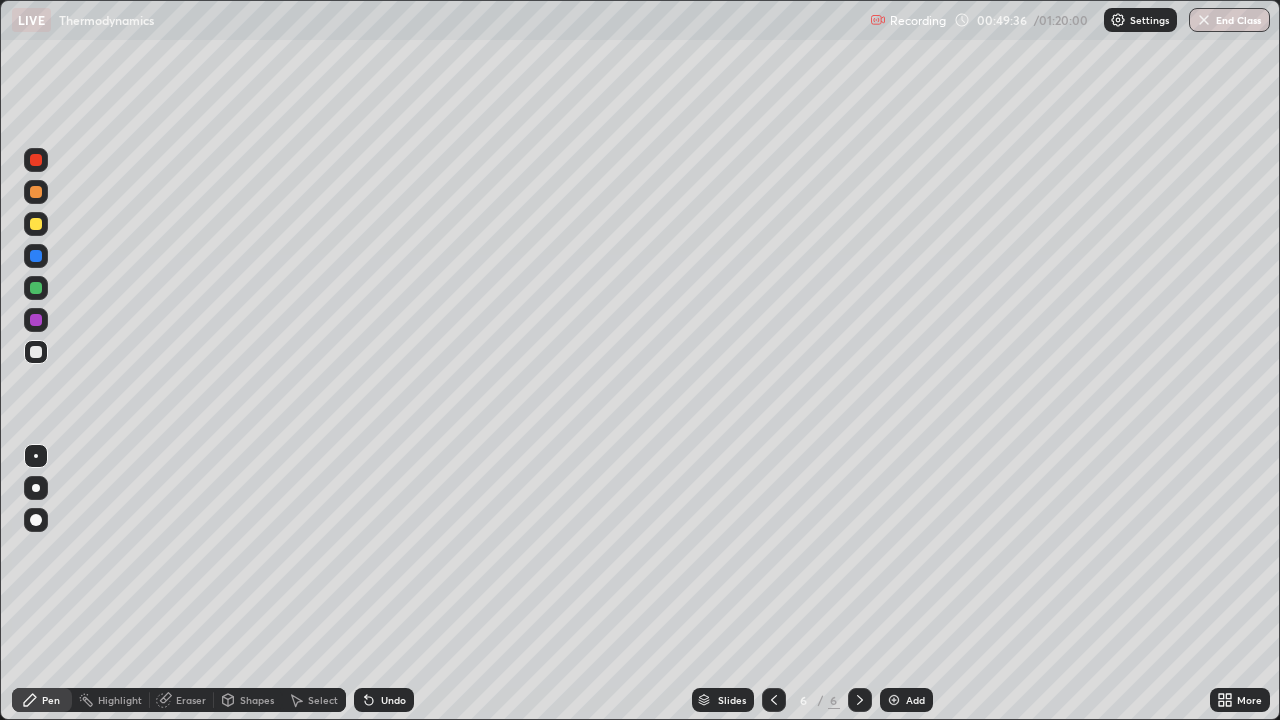 click at bounding box center [36, 224] 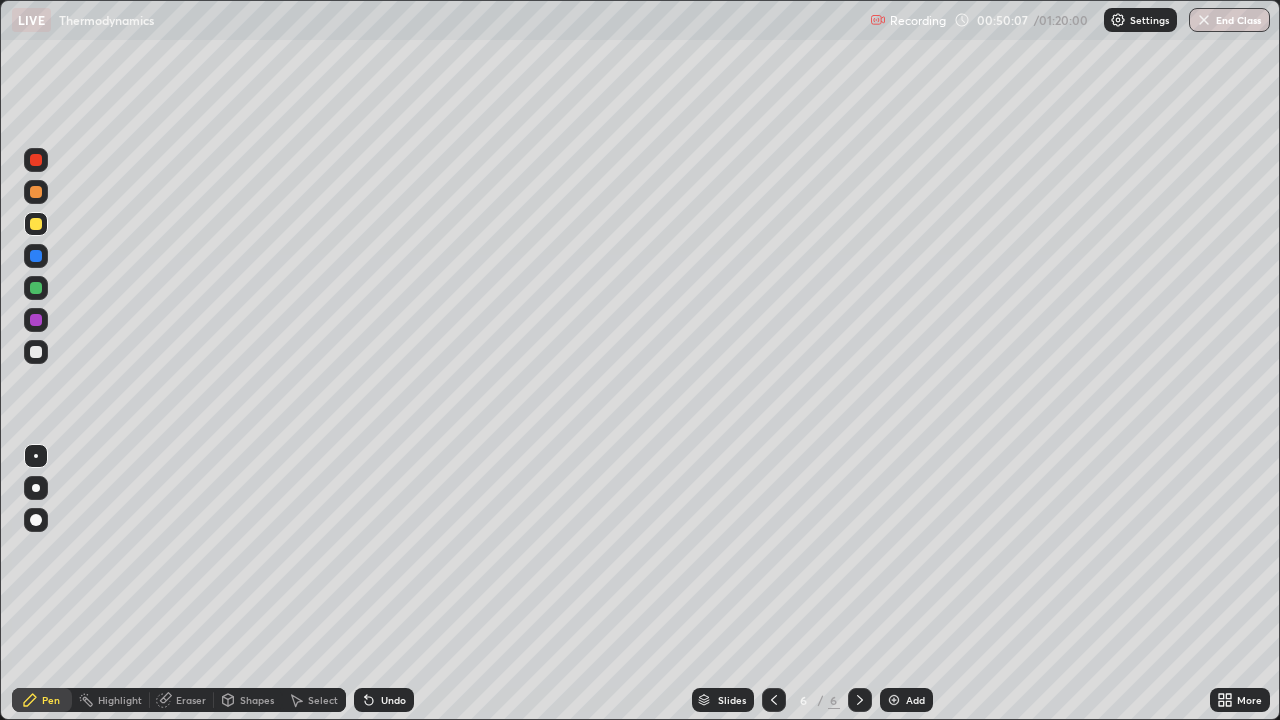 click at bounding box center (36, 352) 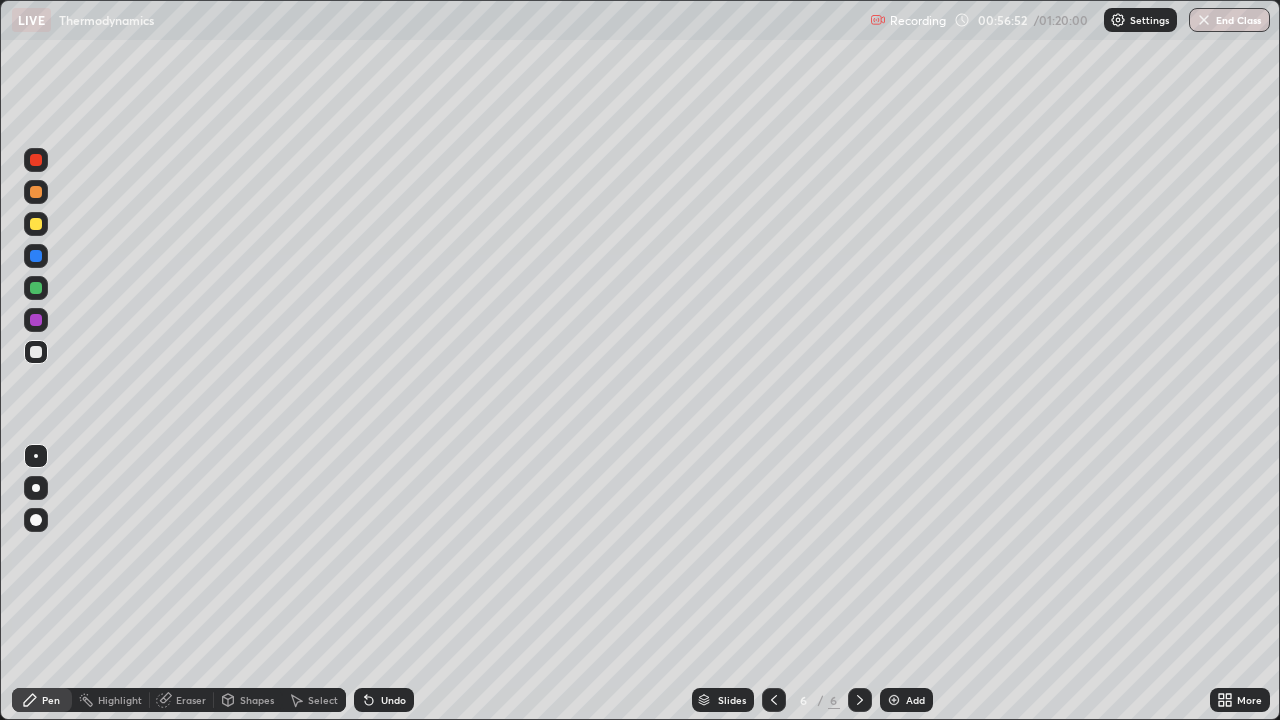 click 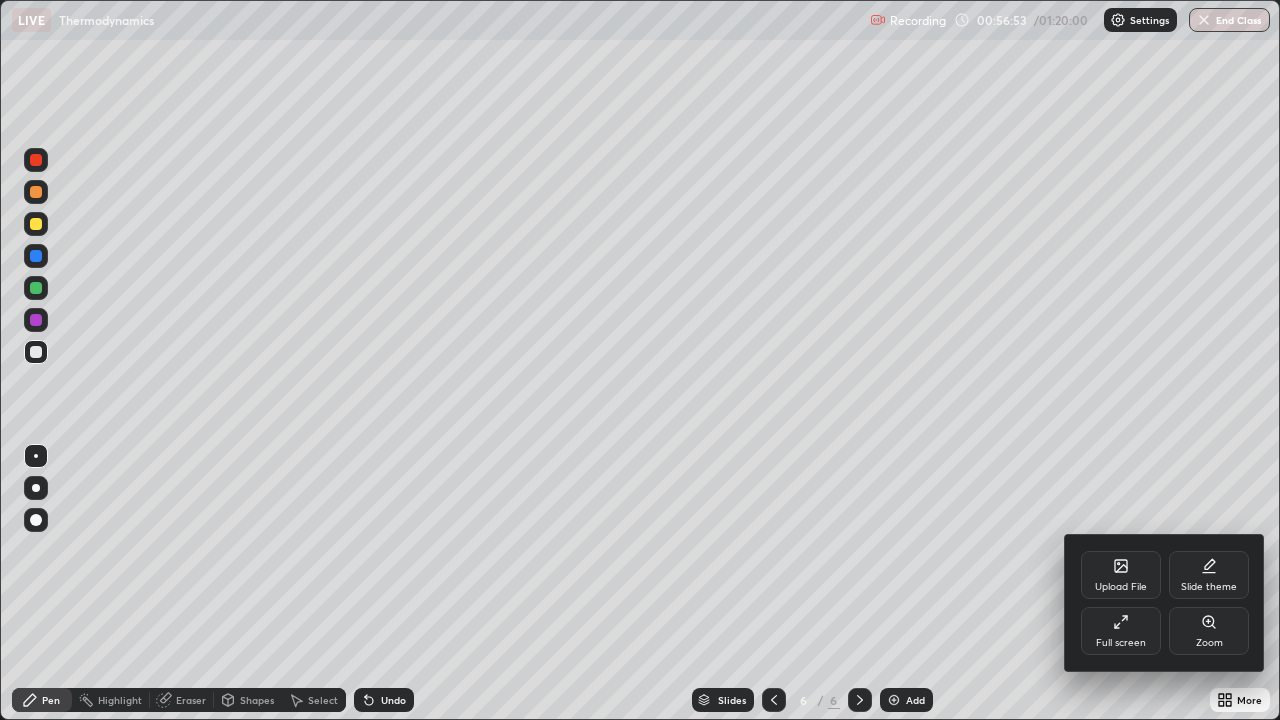 click on "Full screen" at bounding box center (1121, 643) 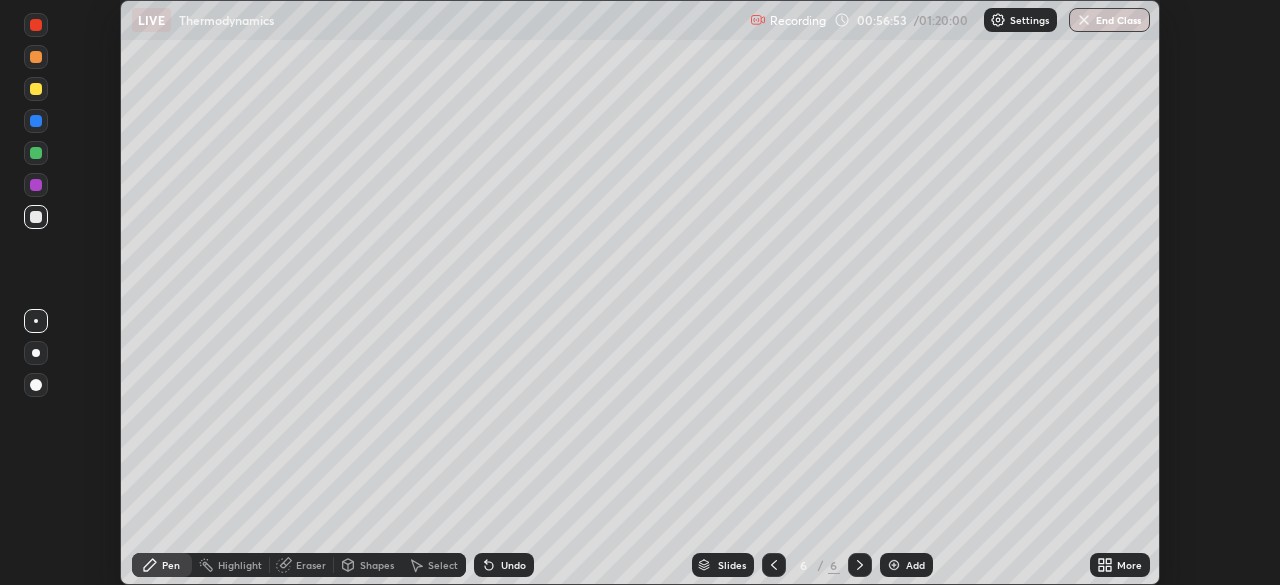 scroll, scrollTop: 585, scrollLeft: 1280, axis: both 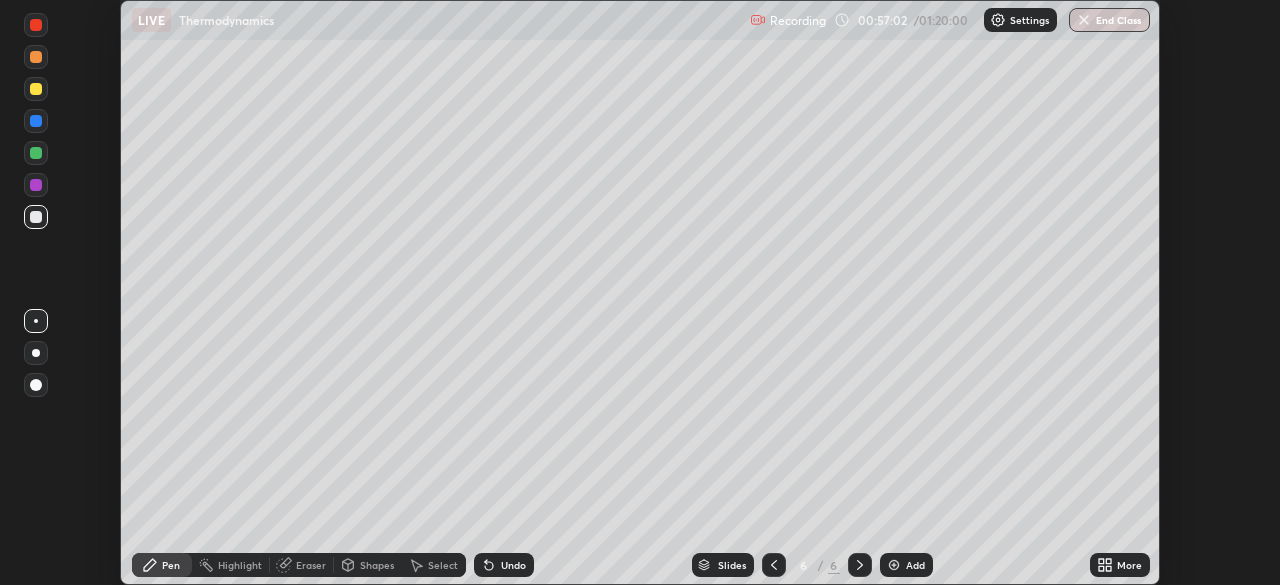 click on "End Class" at bounding box center (1109, 20) 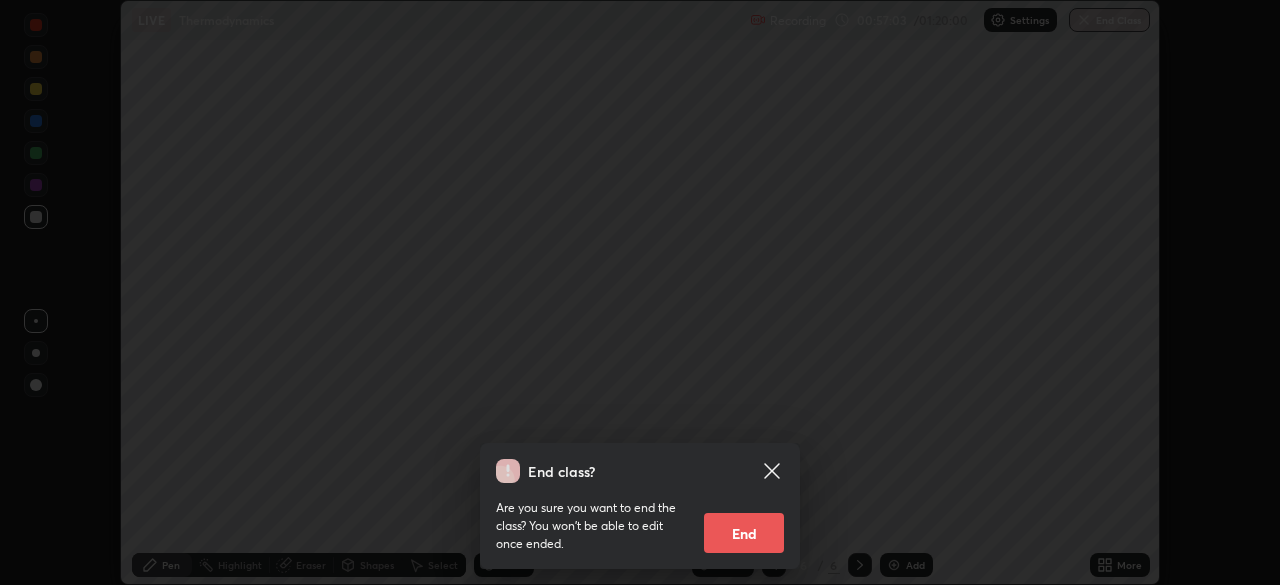click on "End" at bounding box center [744, 533] 